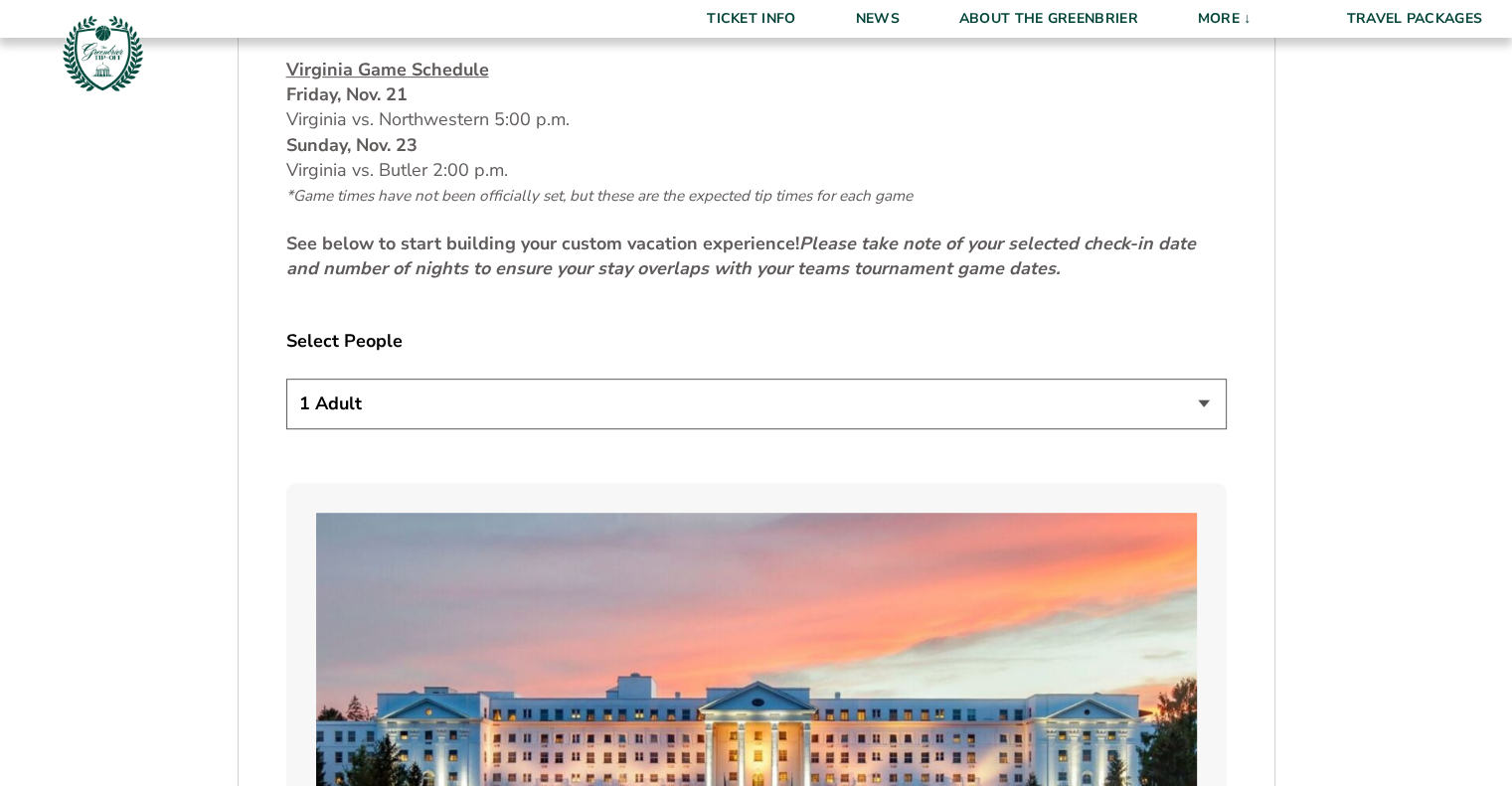 scroll, scrollTop: 1093, scrollLeft: 0, axis: vertical 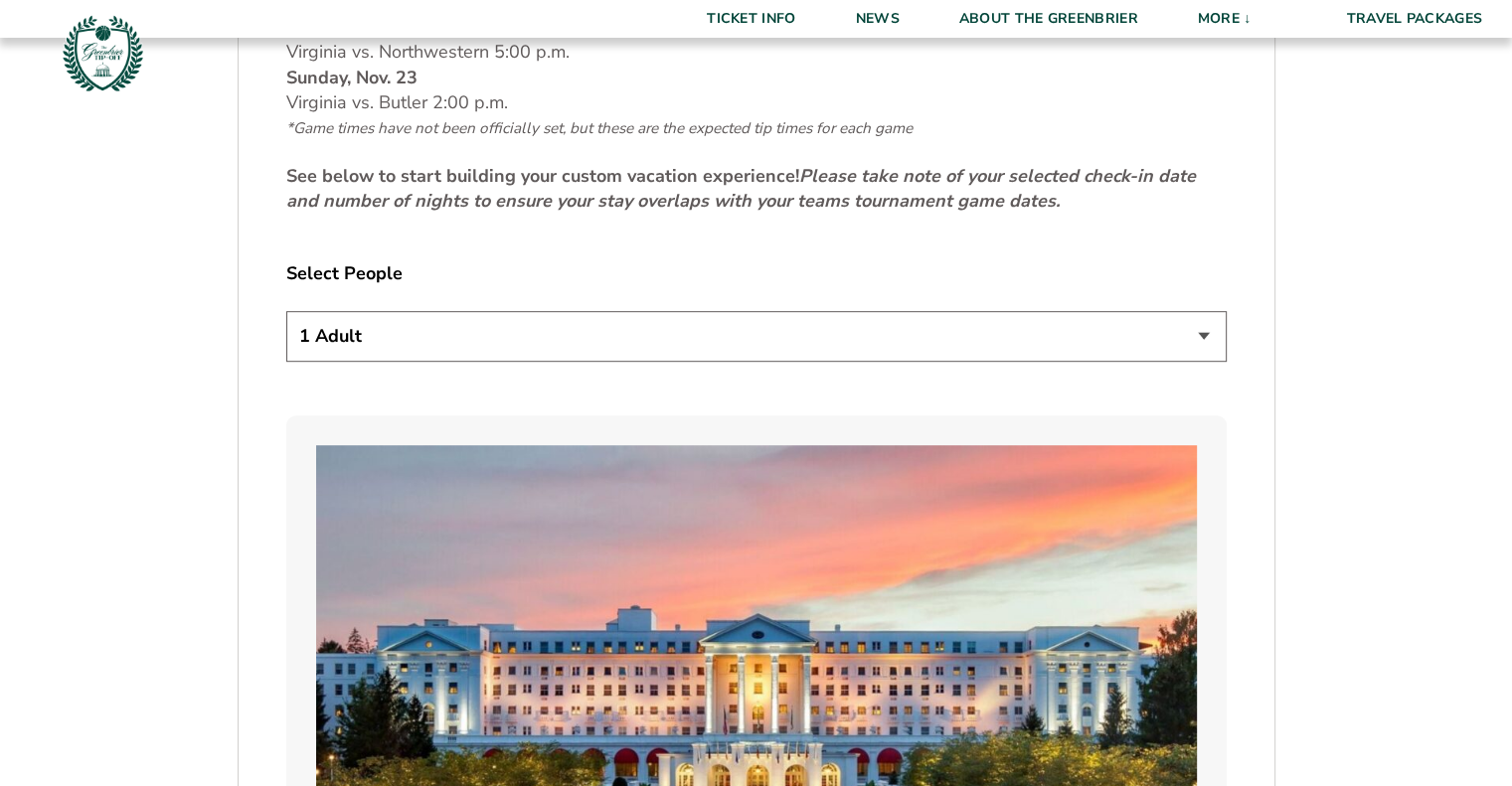 click on "1 Adult
2 Adults
3 Adults
4 Adults
2 Adults + 1 Child
2 Adults + 2 Children
2 Adults + 3 Children" at bounding box center [756, 336] 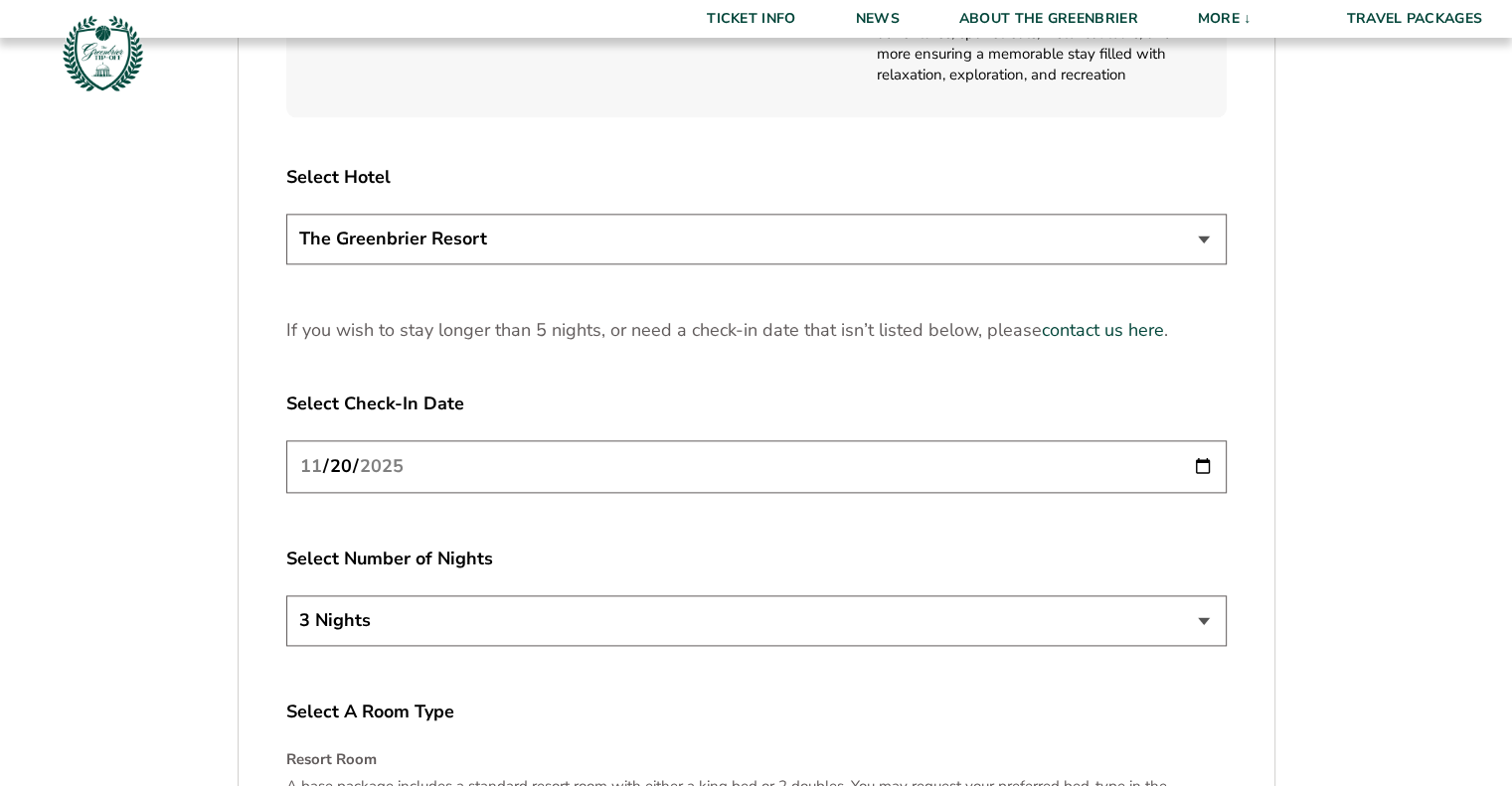 scroll, scrollTop: 2484, scrollLeft: 0, axis: vertical 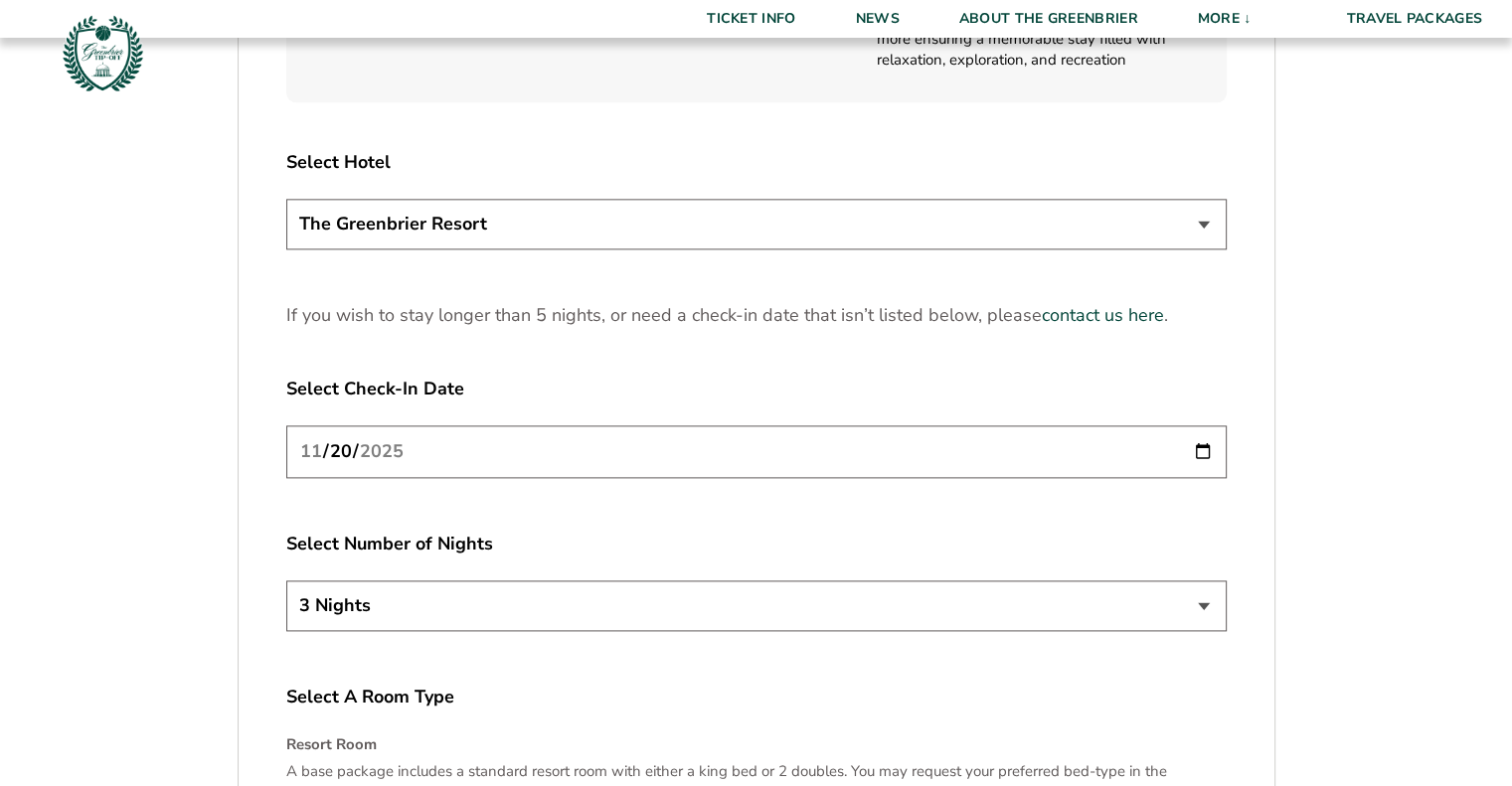 click on "3 Nights
4 Nights
5 Nights" at bounding box center (756, 605) 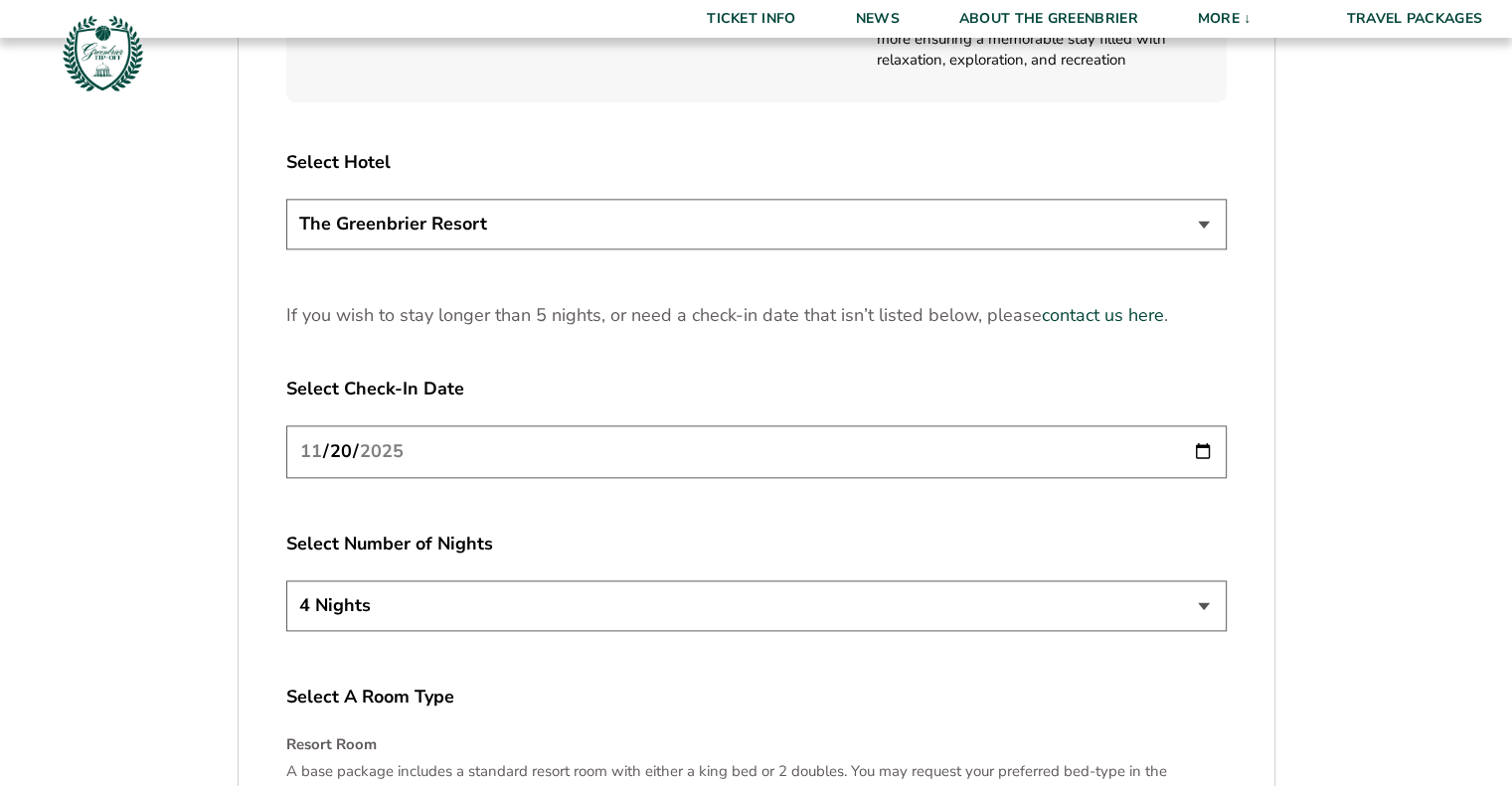 click on "3 Nights
4 Nights
5 Nights" at bounding box center (756, 605) 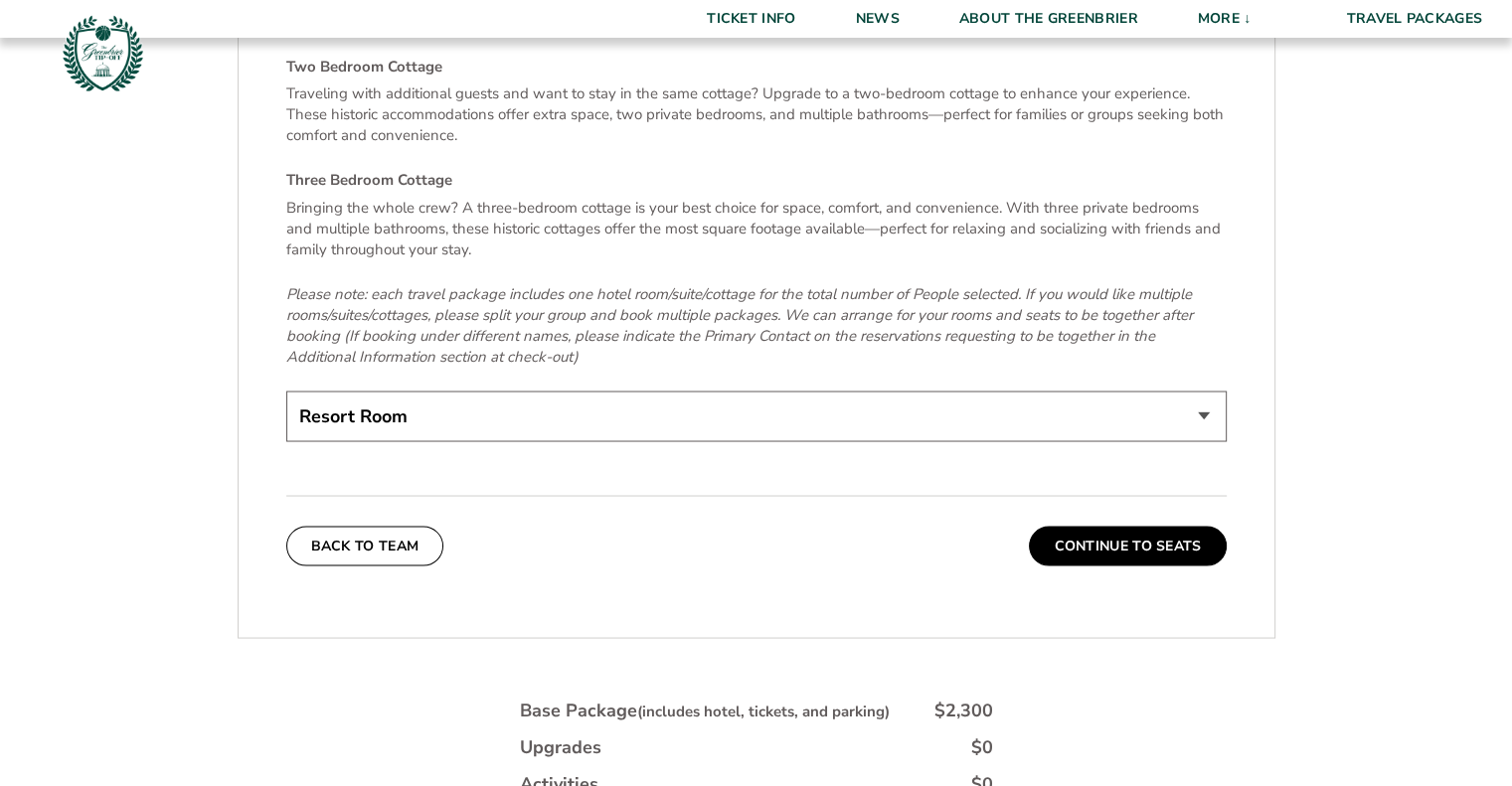 scroll, scrollTop: 3577, scrollLeft: 0, axis: vertical 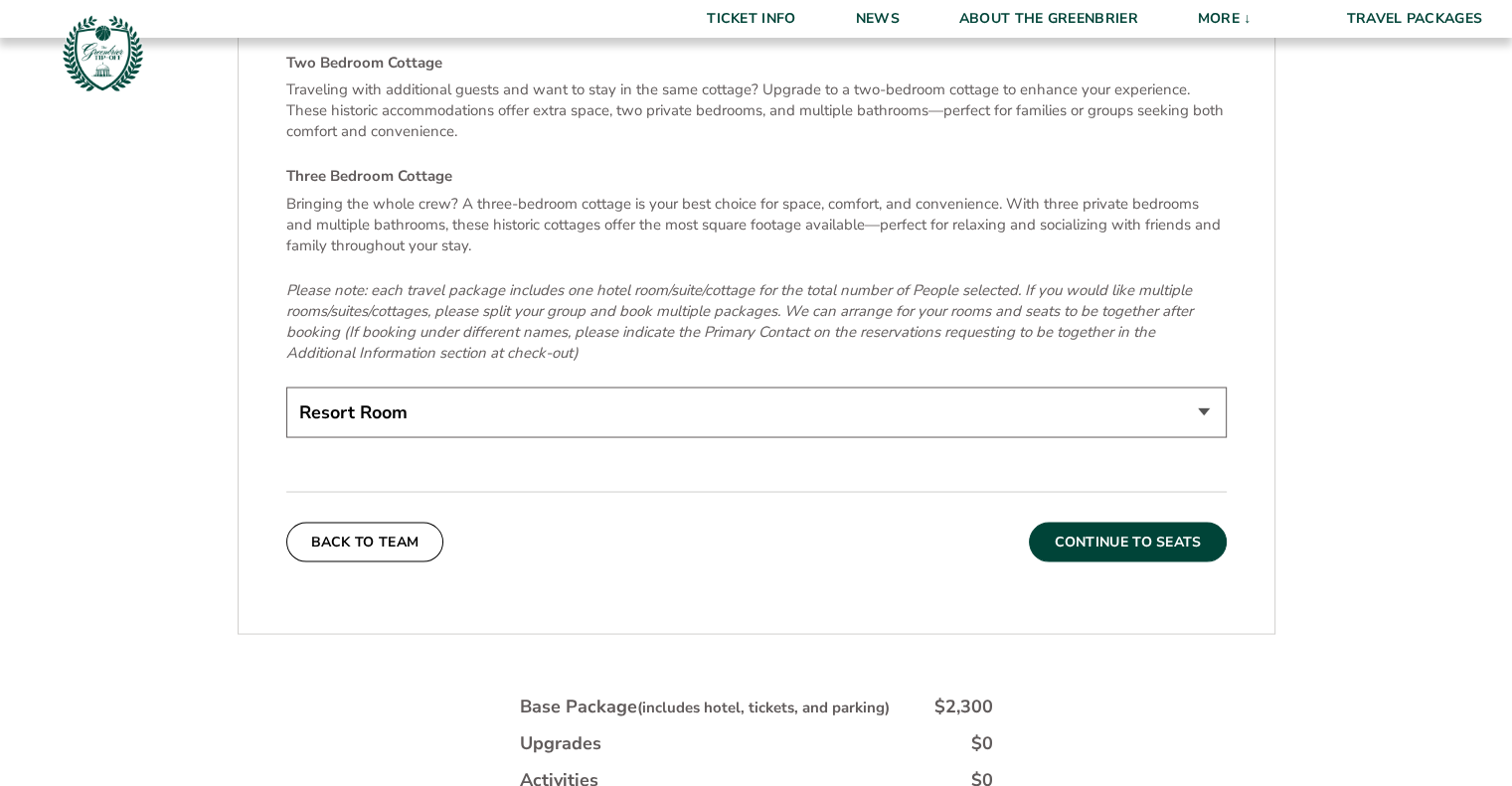 click on "Continue To Seats" at bounding box center [1127, 542] 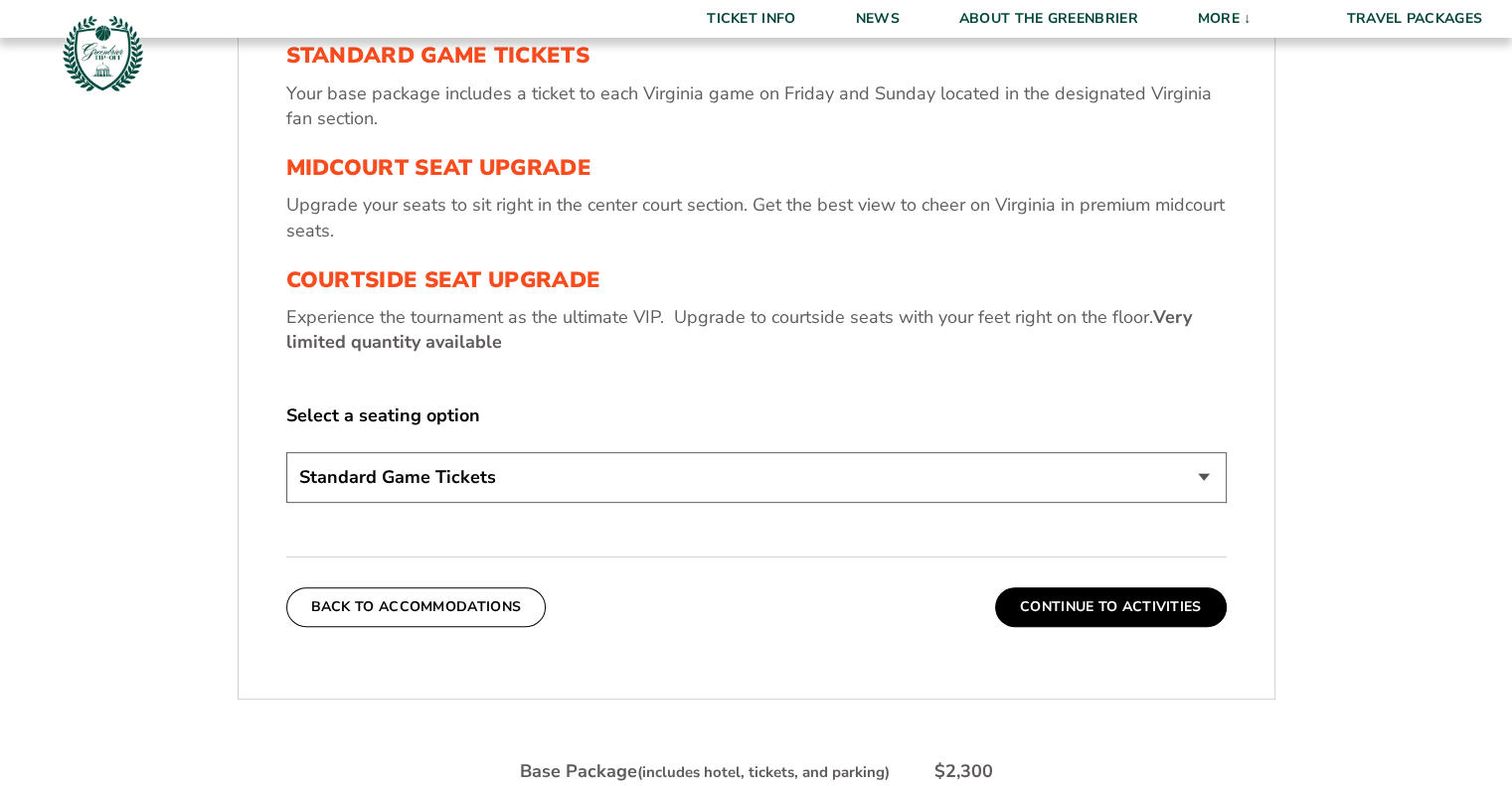 scroll, scrollTop: 768, scrollLeft: 0, axis: vertical 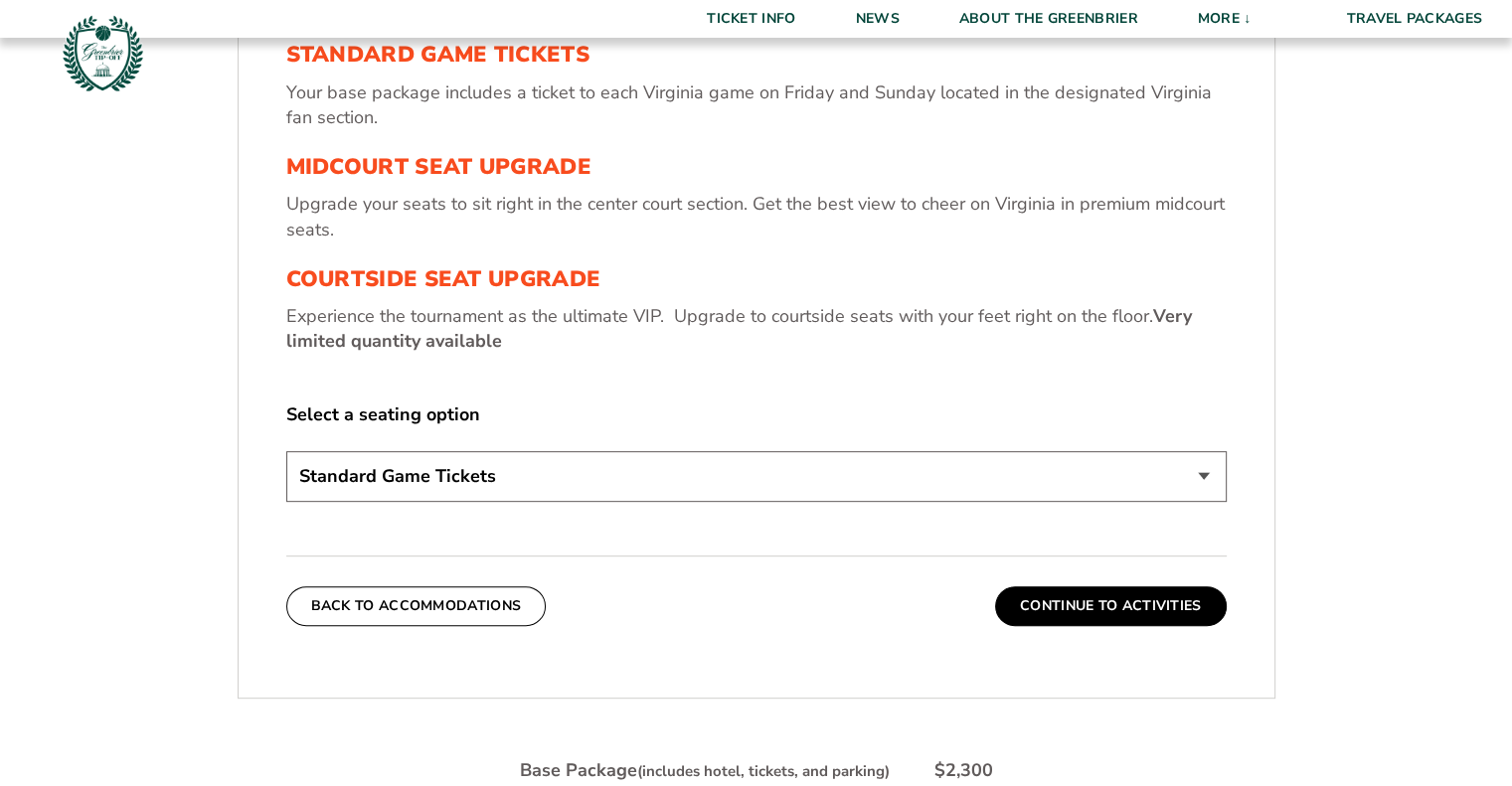 click on "Standard Game Tickets
Midcourt Seat Upgrade (+$130 per person)
Courtside Seat Upgrade (+$590 per person)" at bounding box center (756, 476) 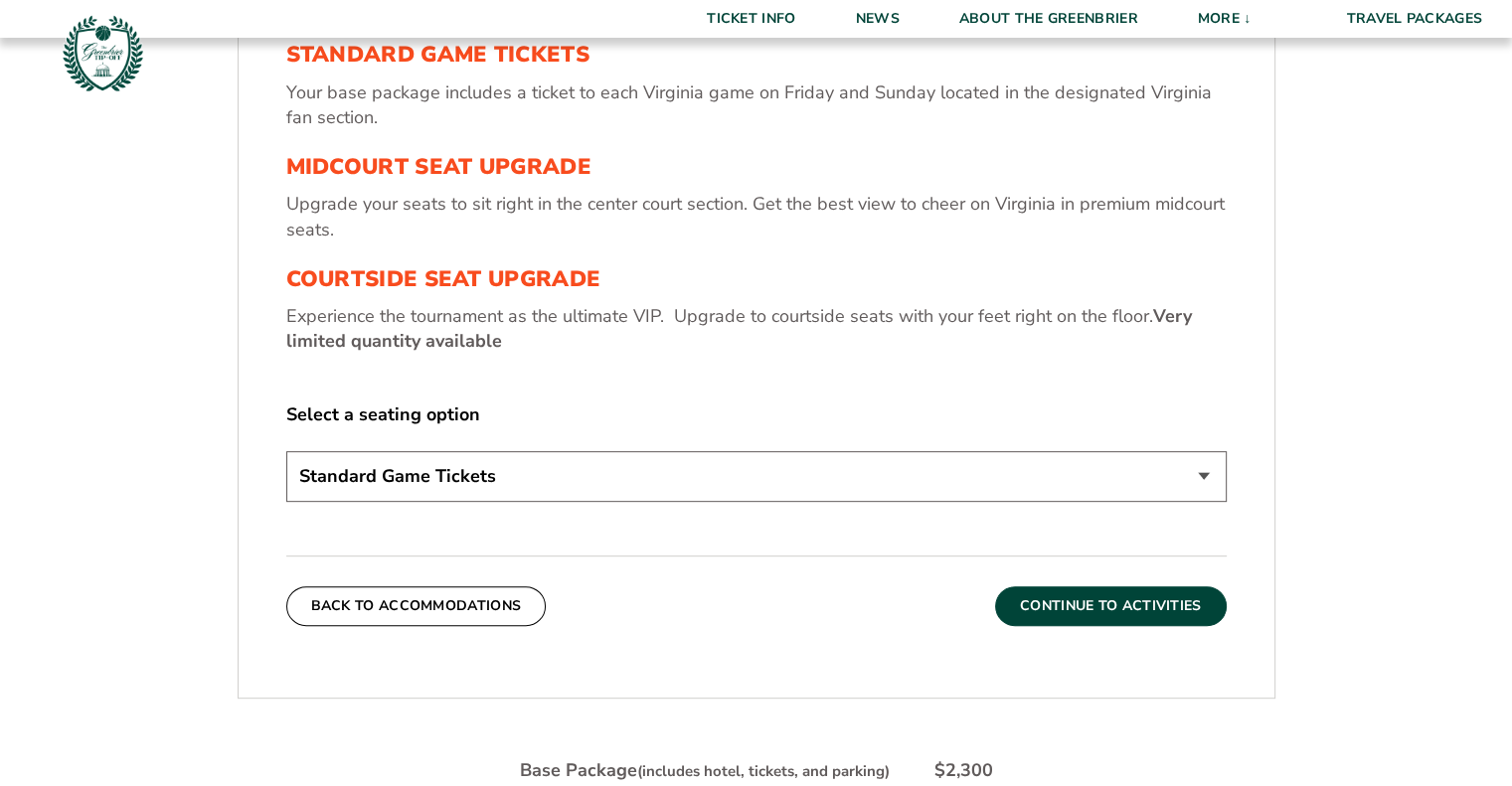 click on "Continue To Activities" at bounding box center (1110, 606) 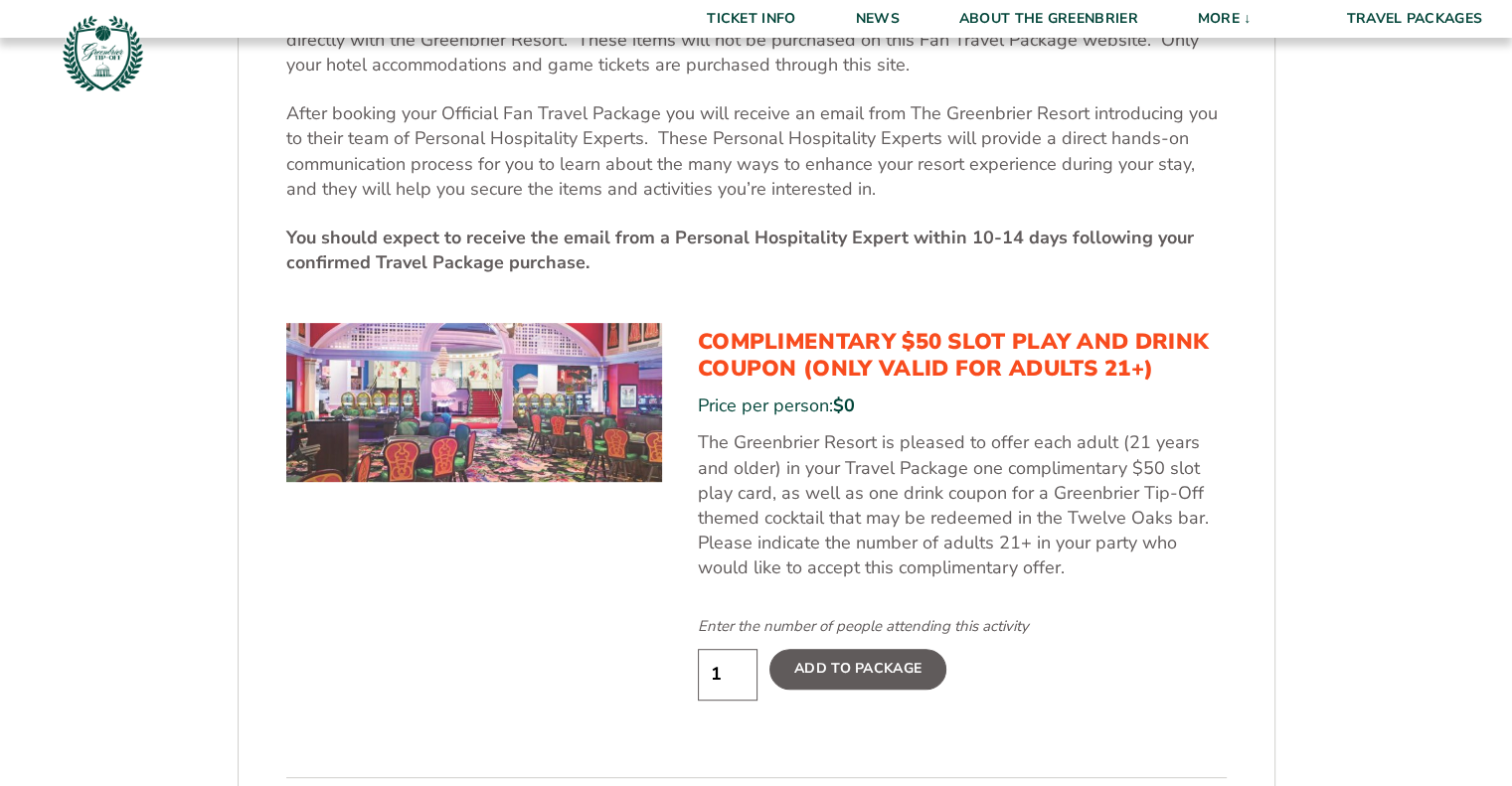 scroll, scrollTop: 967, scrollLeft: 0, axis: vertical 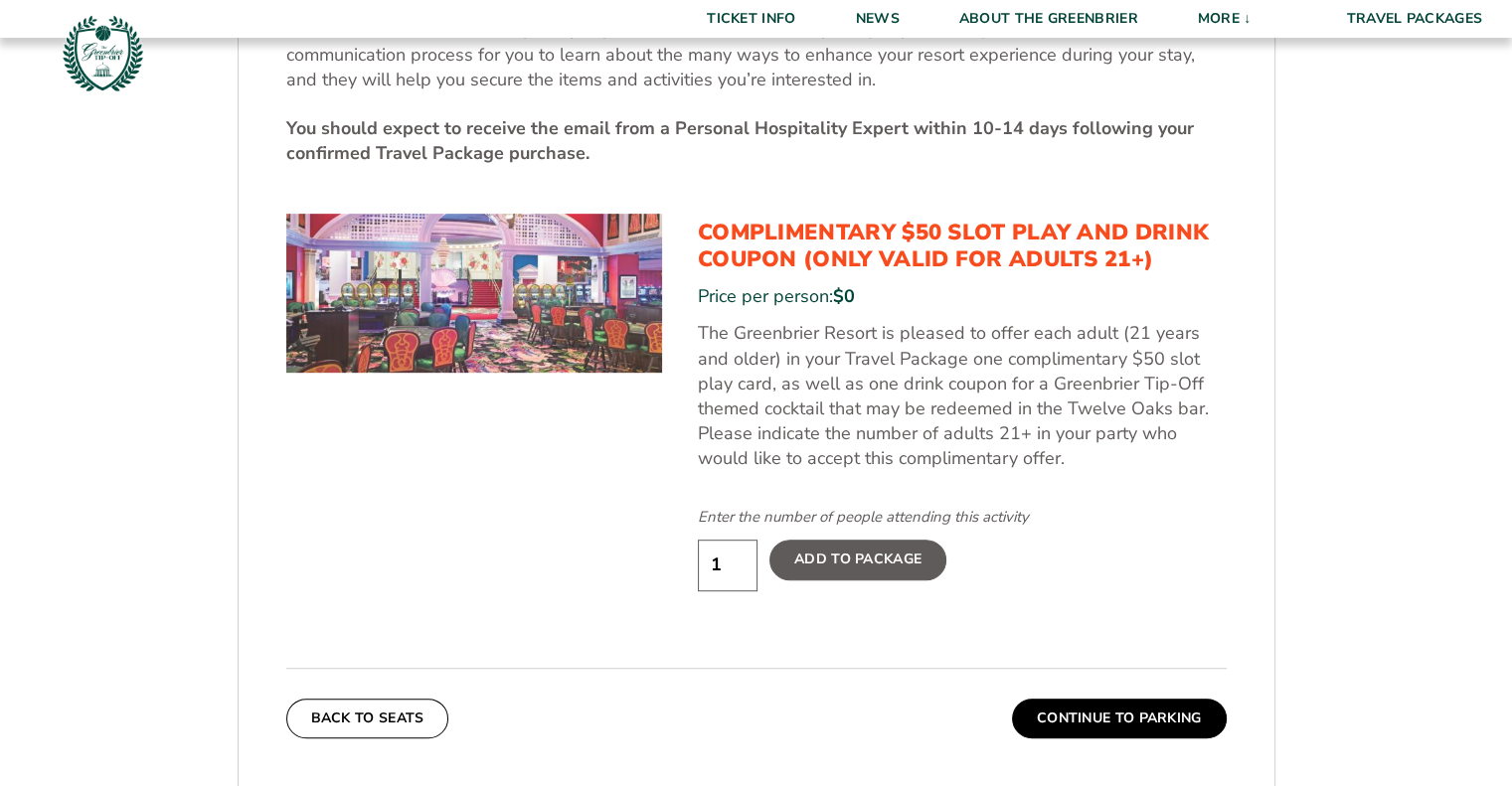 click on "Add To Package" at bounding box center (858, 559) 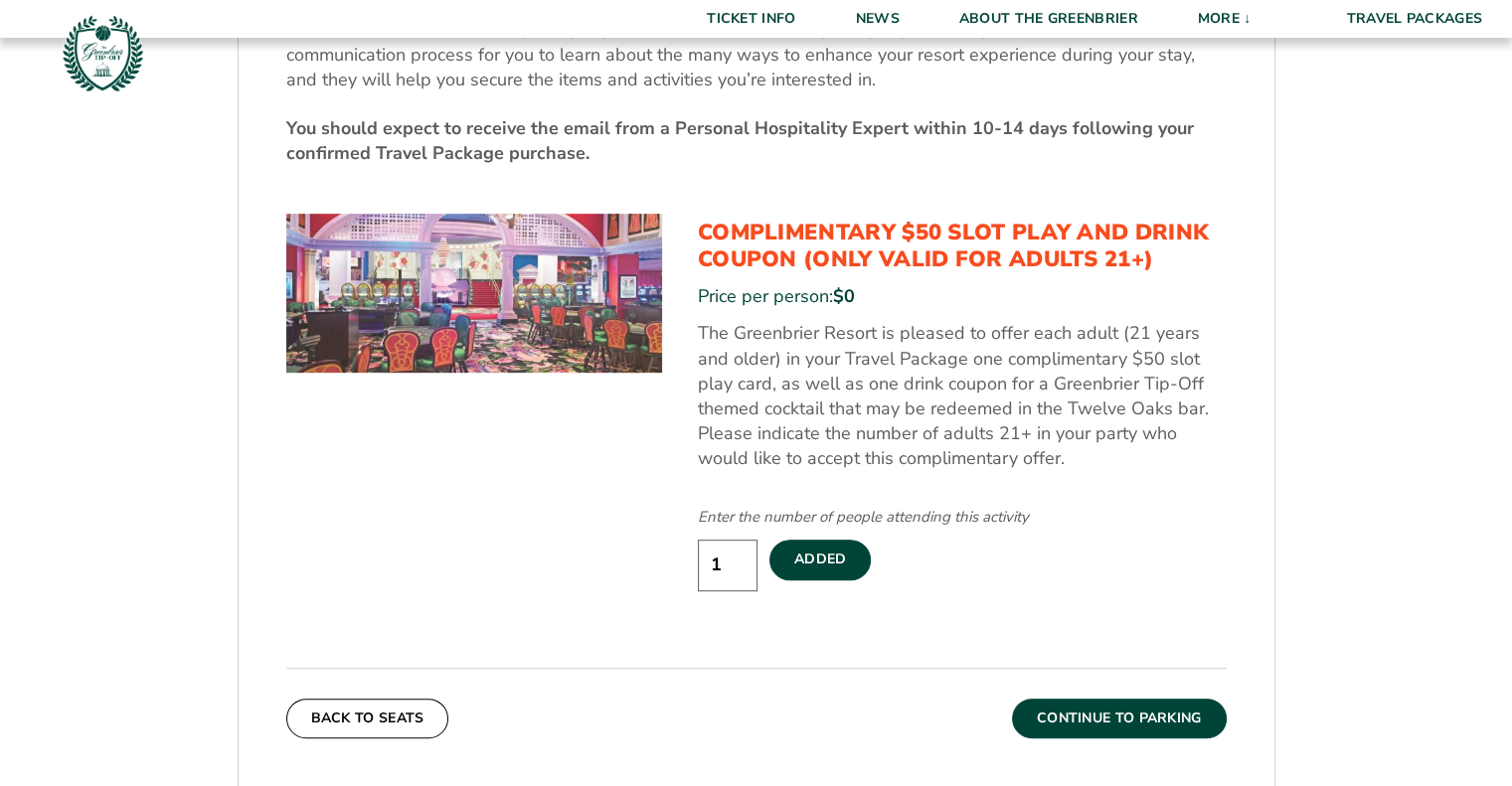 click on "Continue To Parking" at bounding box center (1119, 718) 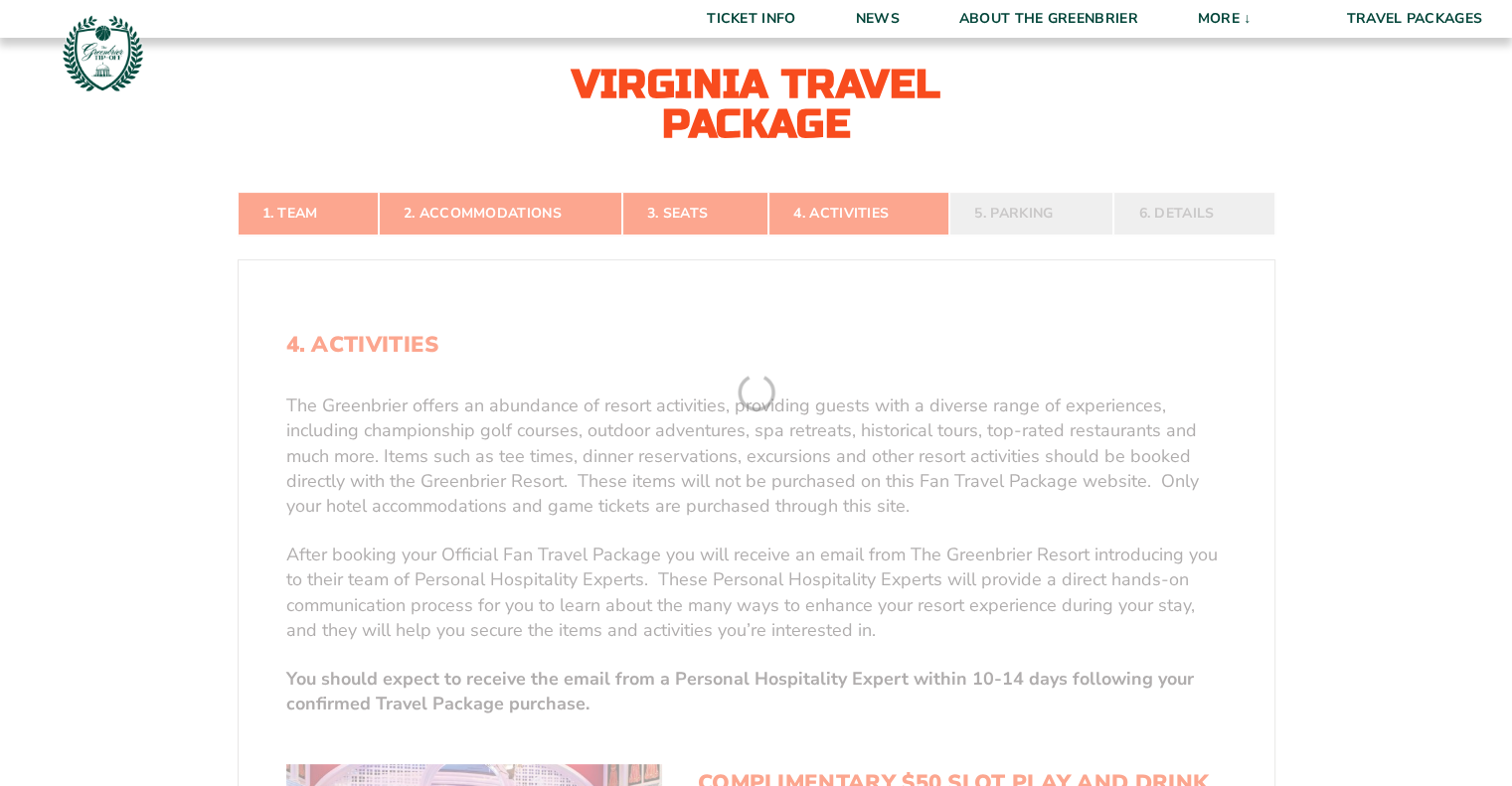 scroll, scrollTop: 371, scrollLeft: 0, axis: vertical 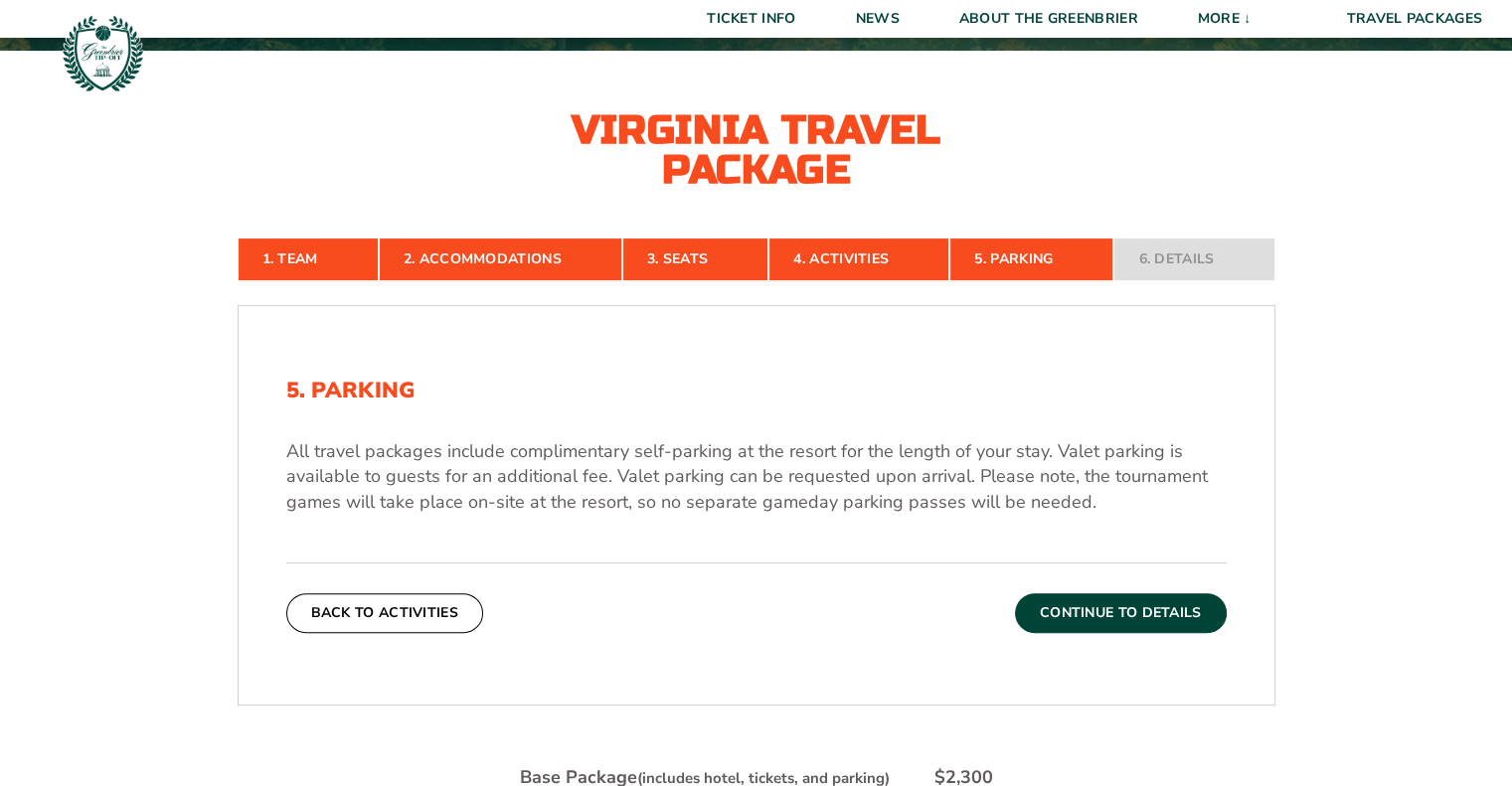 click on "Continue To Details" at bounding box center (1120, 613) 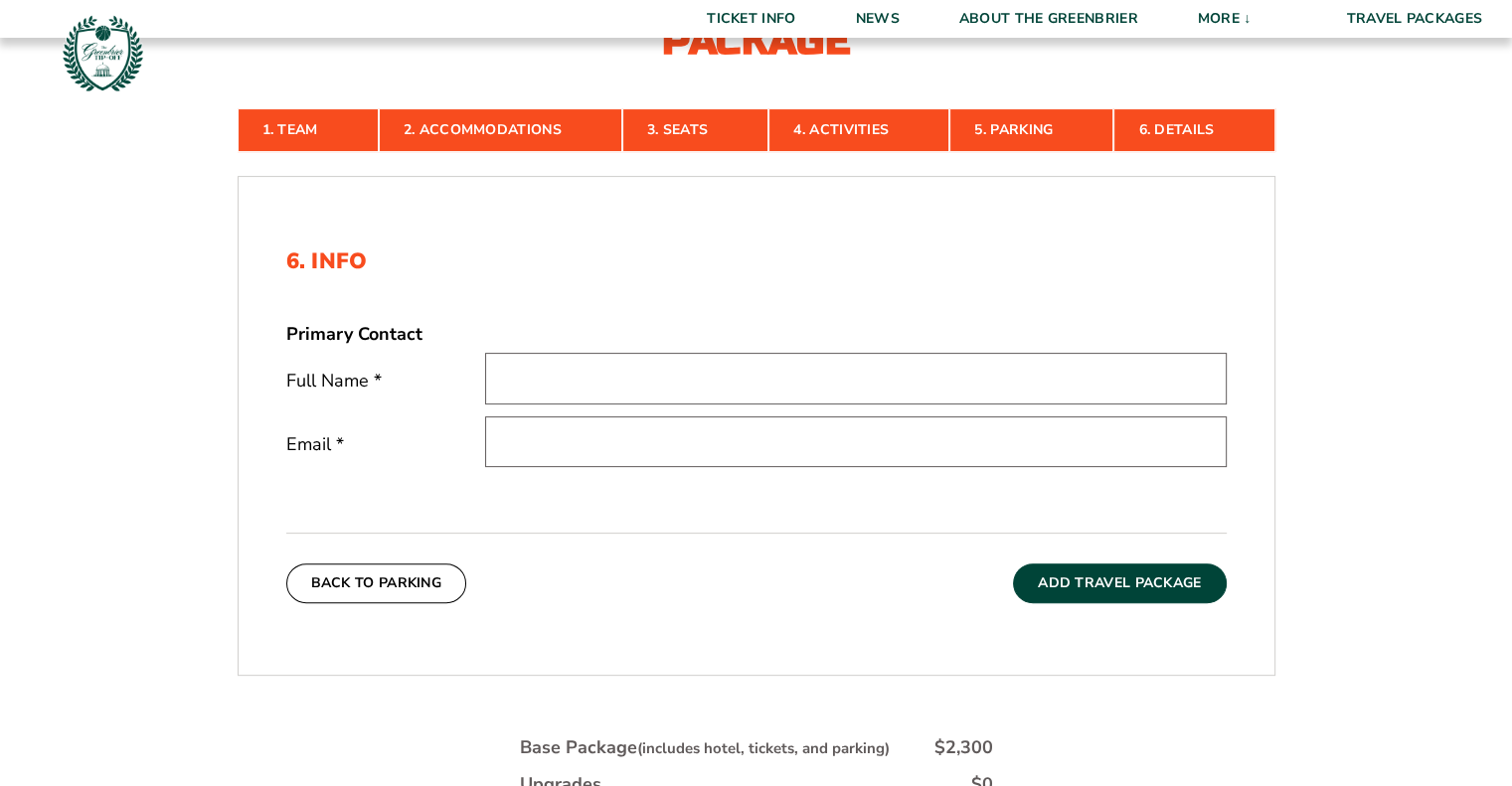 scroll, scrollTop: 371, scrollLeft: 0, axis: vertical 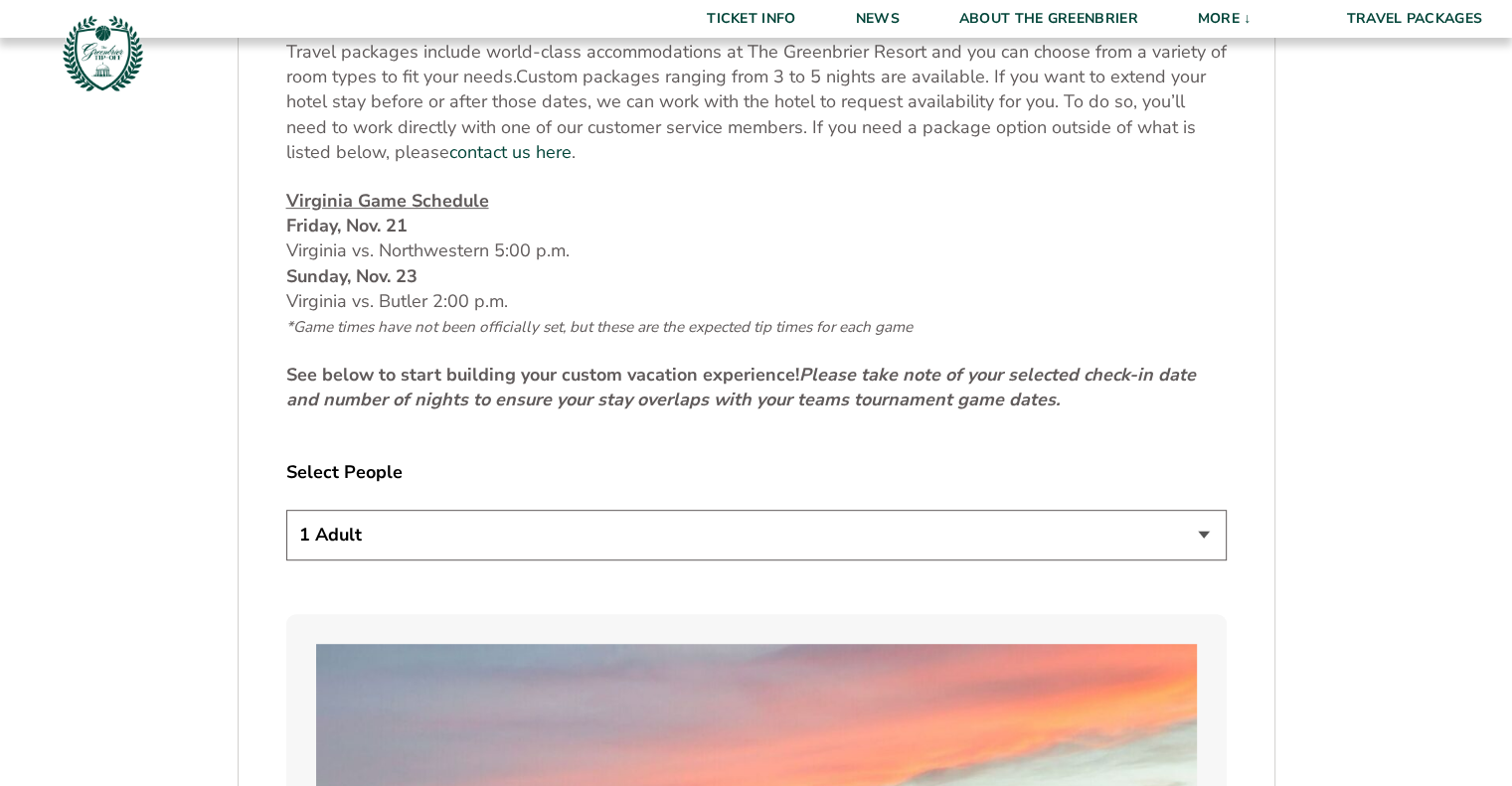 click on "1 Adult
2 Adults
3 Adults
4 Adults
2 Adults + 1 Child
2 Adults + 2 Children
2 Adults + 3 Children" at bounding box center (756, 535) 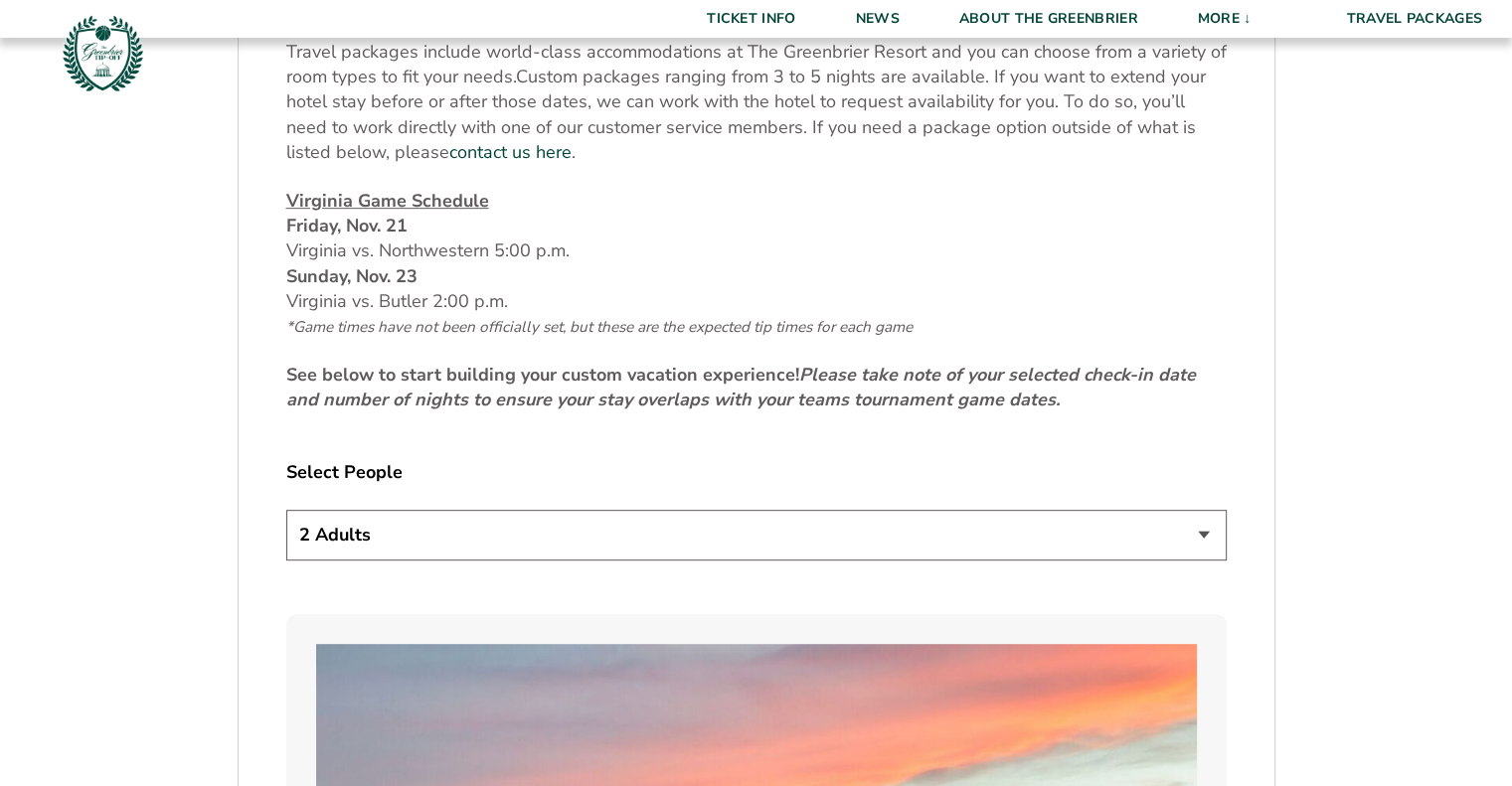 click on "1 Adult
2 Adults
3 Adults
4 Adults
2 Adults + 1 Child
2 Adults + 2 Children
2 Adults + 3 Children" at bounding box center (756, 535) 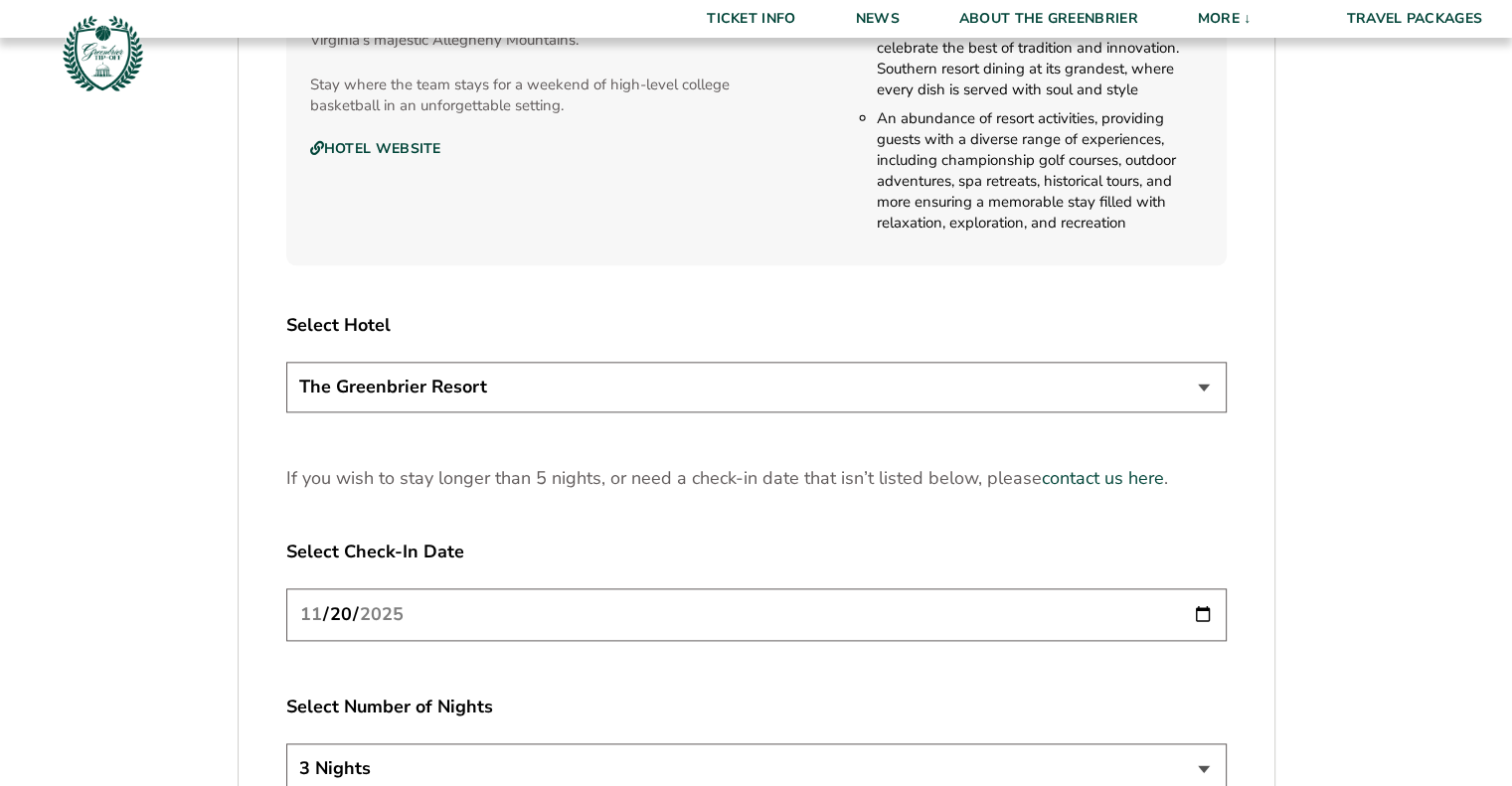 scroll, scrollTop: 2385, scrollLeft: 0, axis: vertical 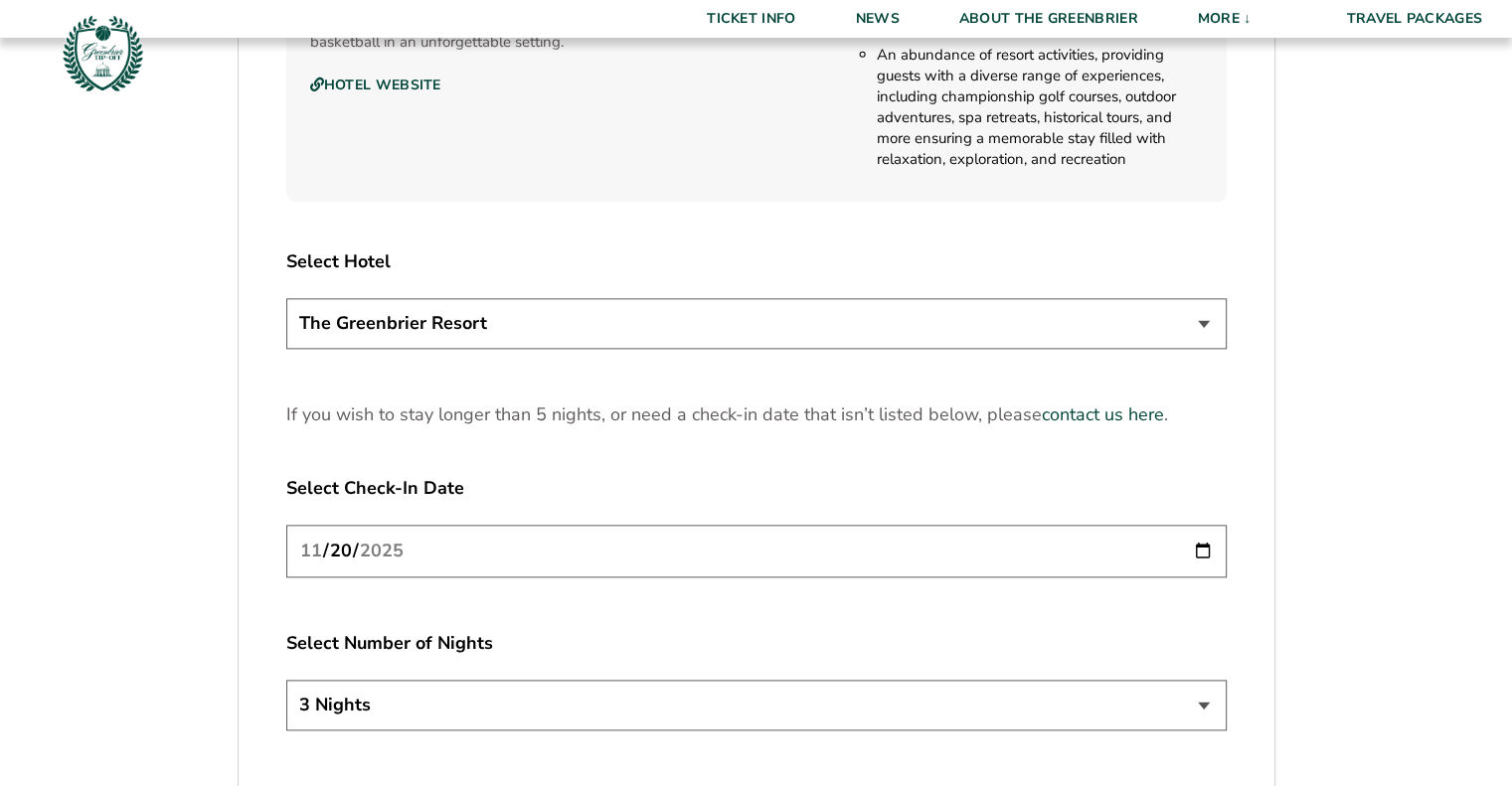 click on "3 Nights
4 Nights
5 Nights" at bounding box center [756, 705] 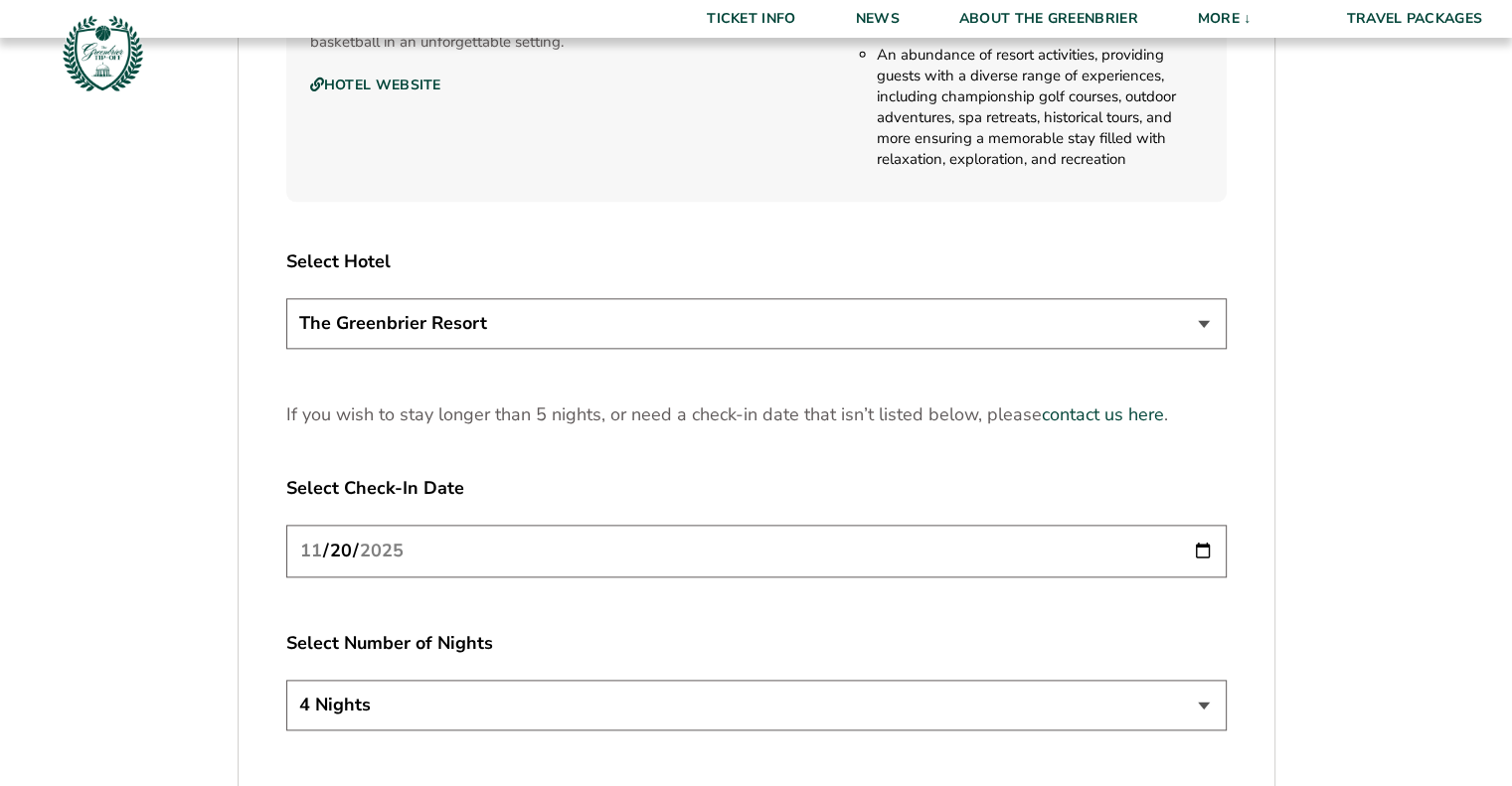 click on "3 Nights
4 Nights
5 Nights" at bounding box center [756, 705] 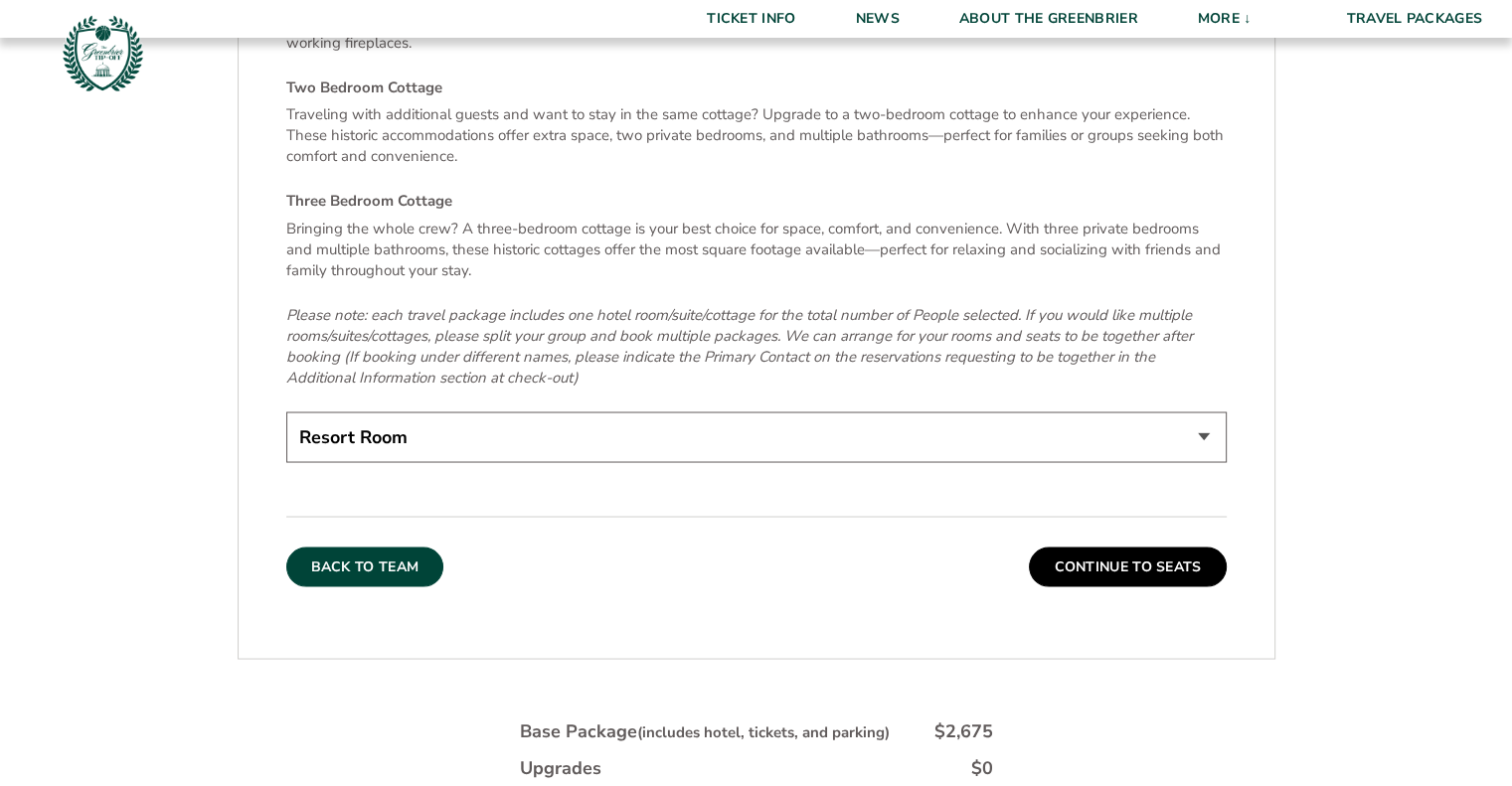 scroll, scrollTop: 3577, scrollLeft: 0, axis: vertical 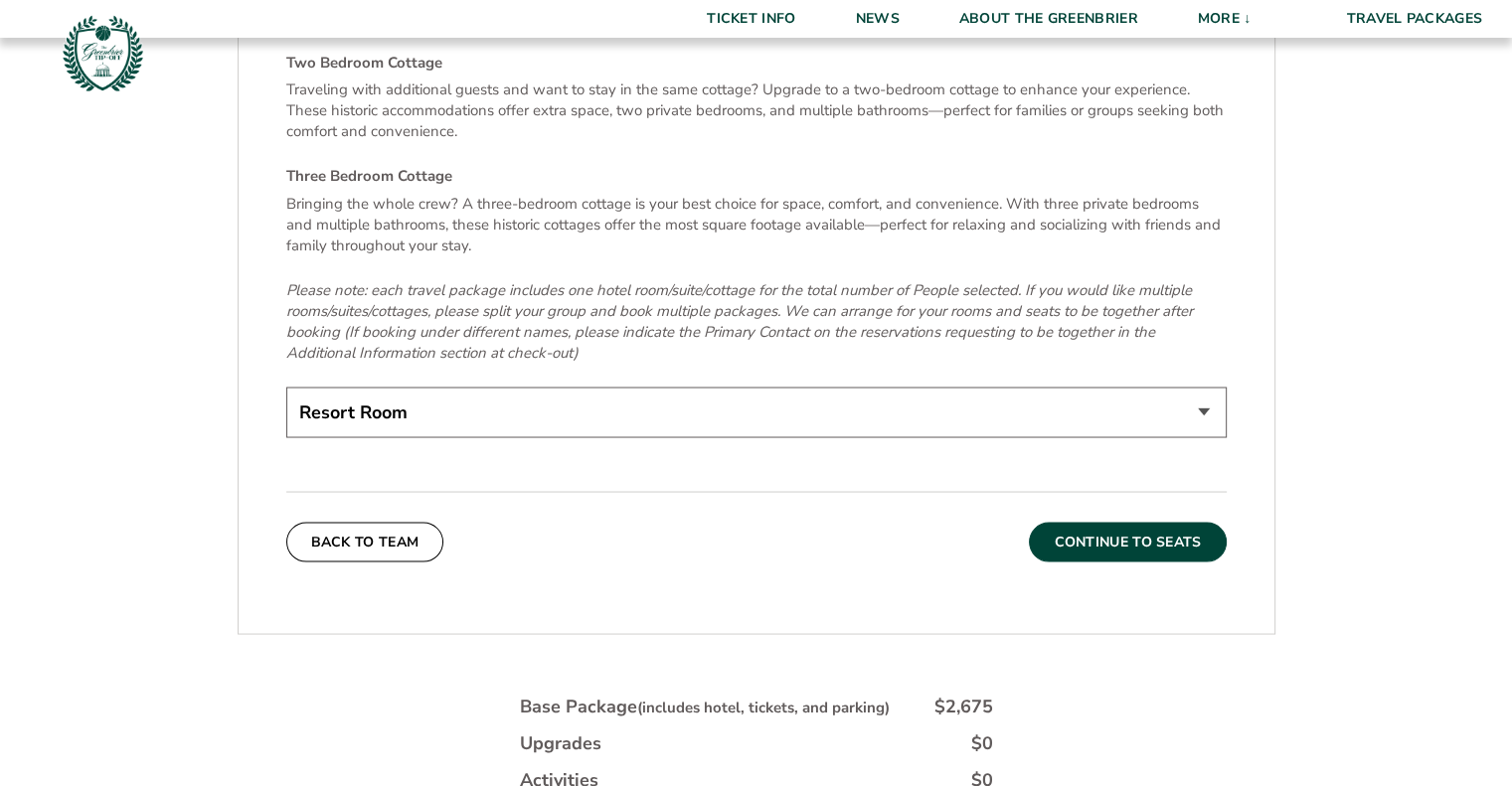 click on "Continue To Seats" at bounding box center [1127, 542] 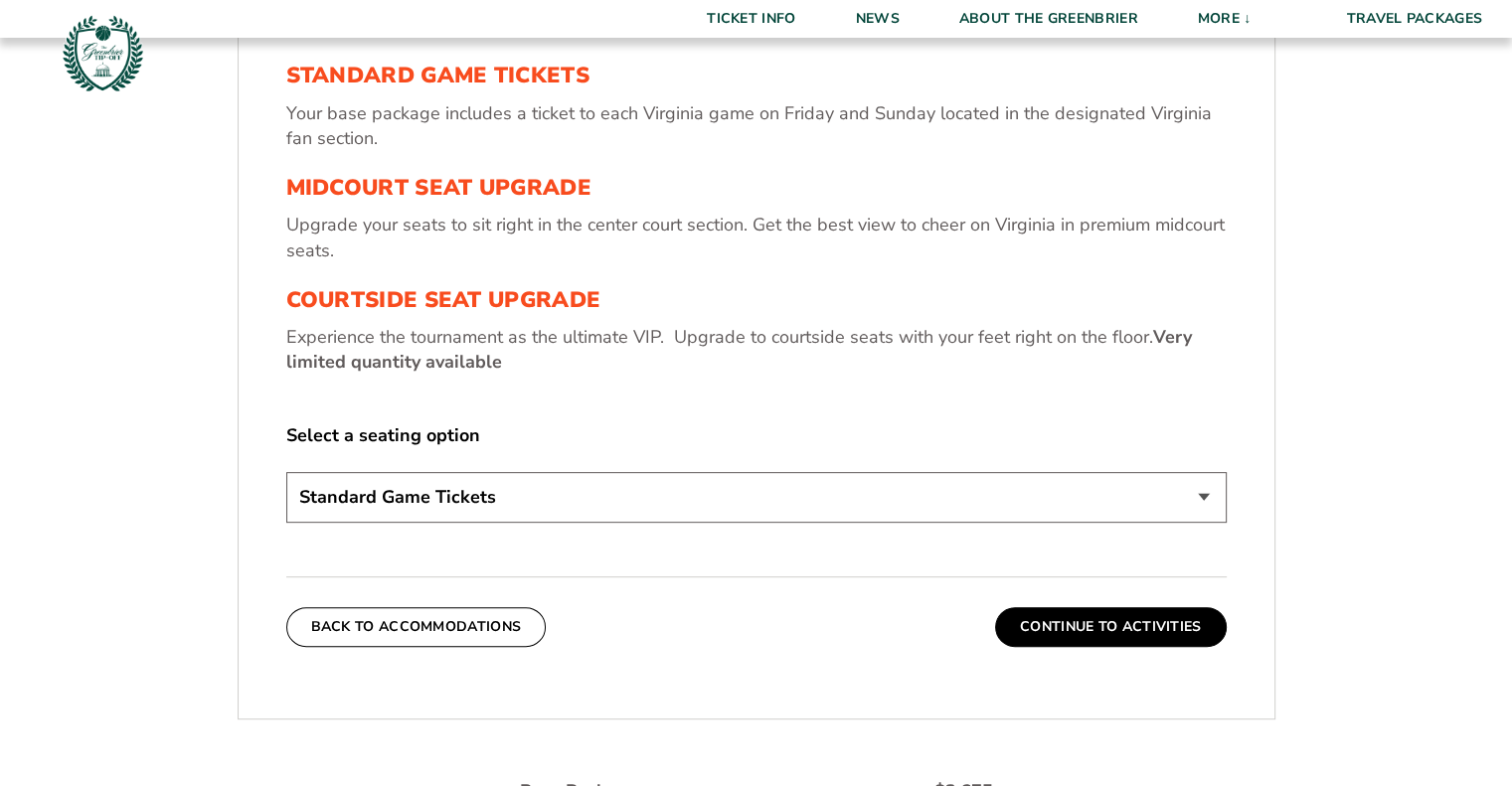 scroll, scrollTop: 768, scrollLeft: 0, axis: vertical 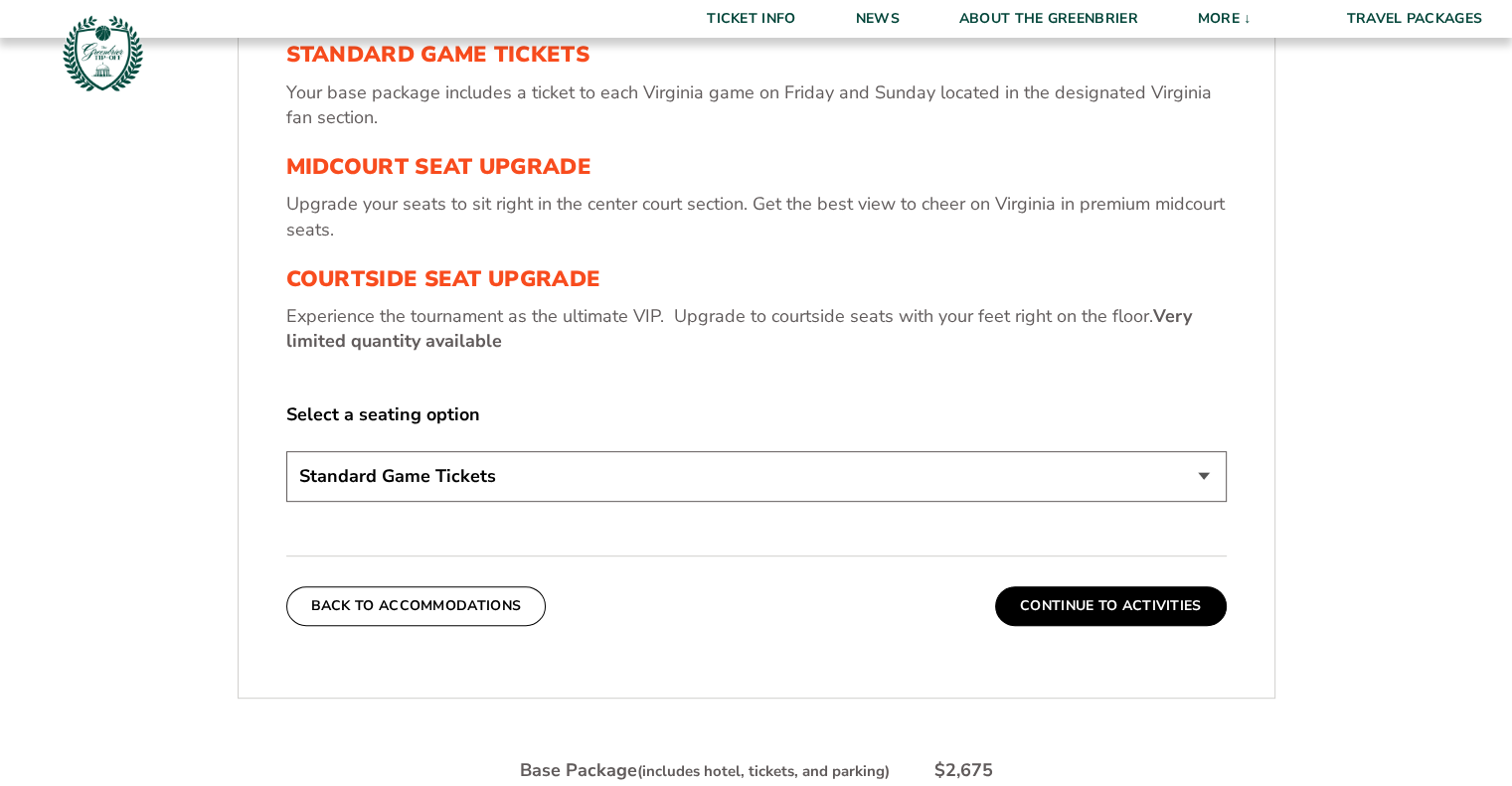 click on "Standard Game Tickets
Midcourt Seat Upgrade (+$130 per person)
Courtside Seat Upgrade (+$590 per person)" at bounding box center [756, 476] 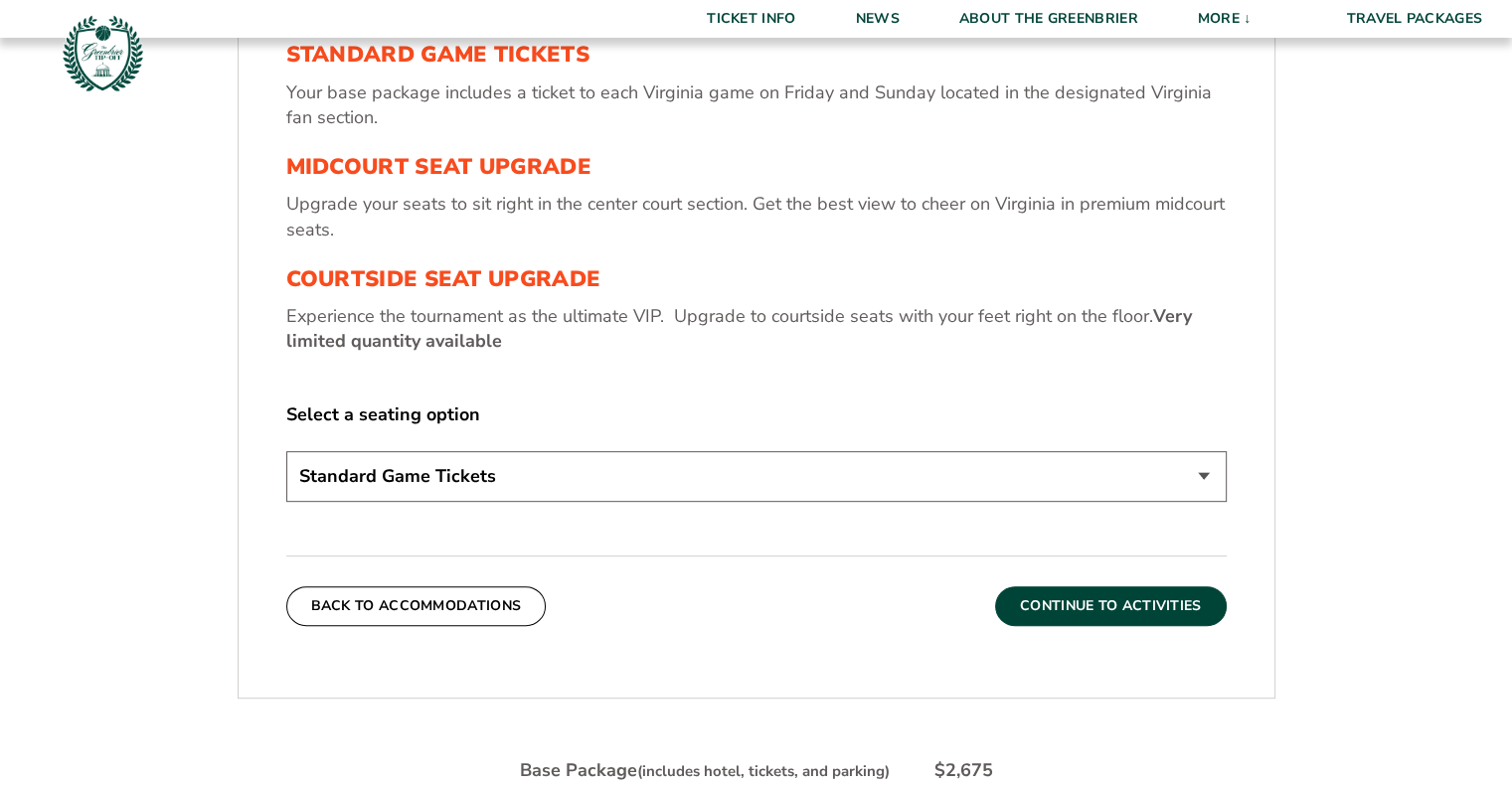 click on "Continue To Activities" at bounding box center [1110, 606] 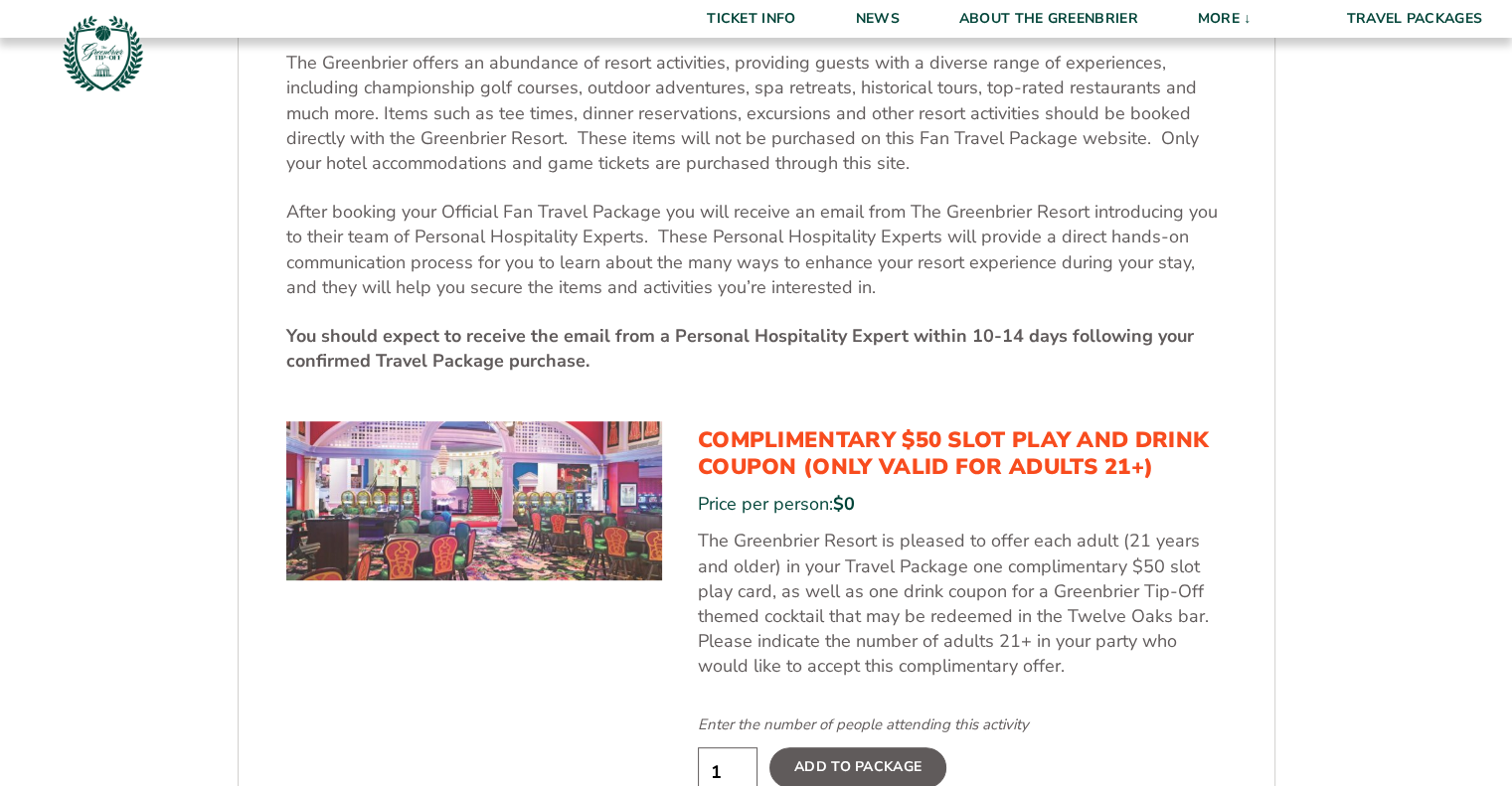 scroll, scrollTop: 867, scrollLeft: 0, axis: vertical 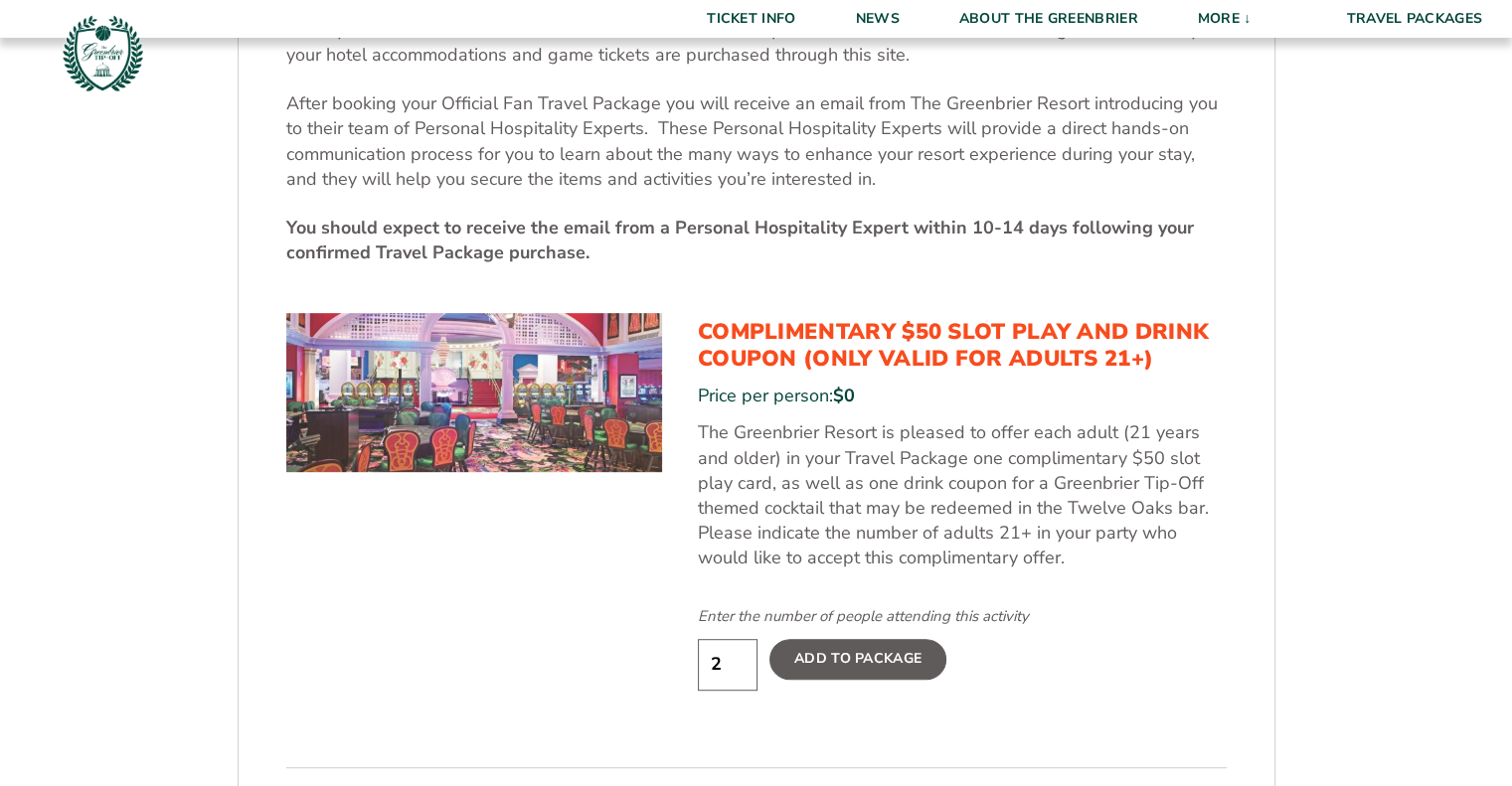 type on "2" 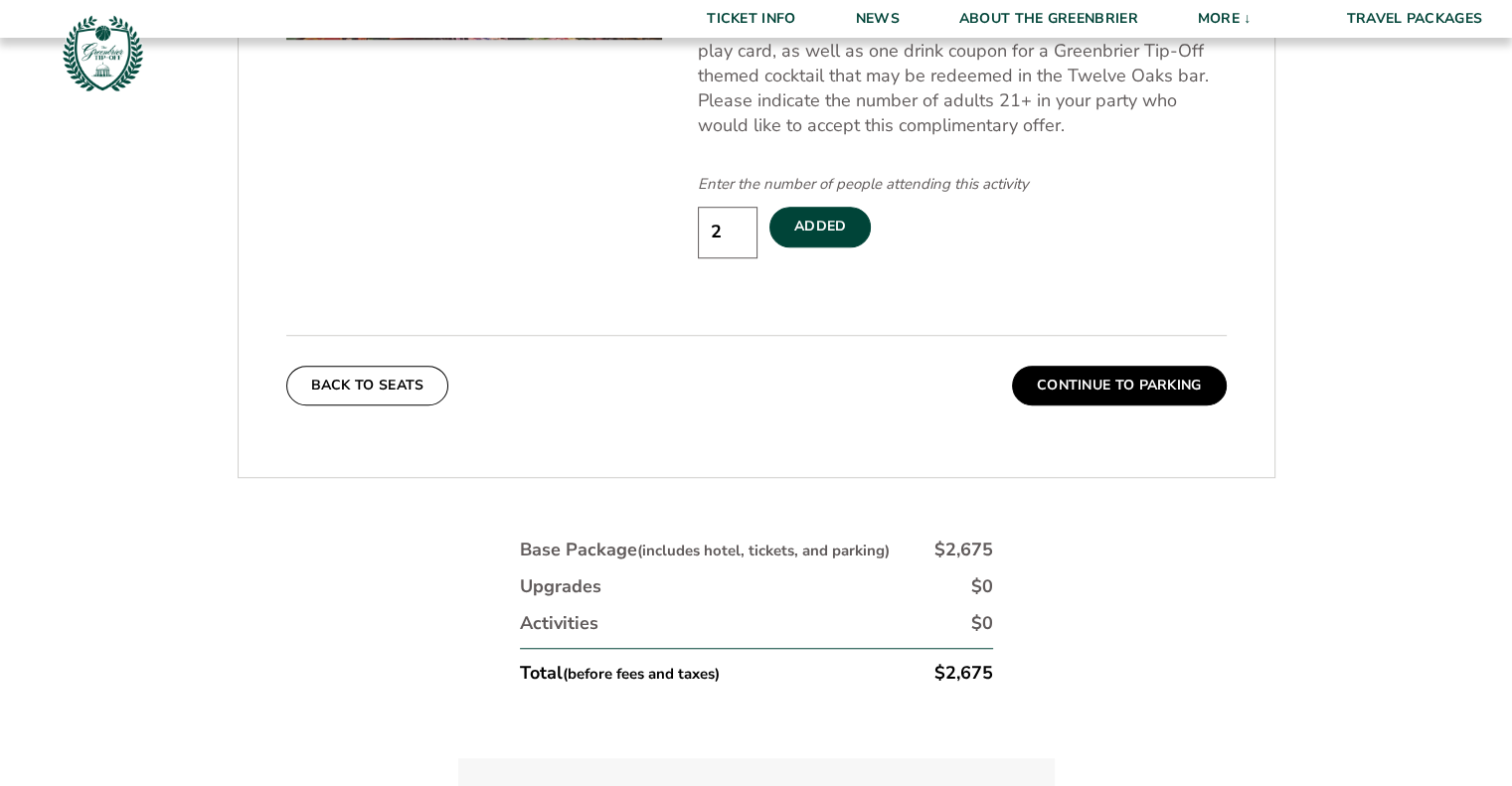 scroll, scrollTop: 1464, scrollLeft: 0, axis: vertical 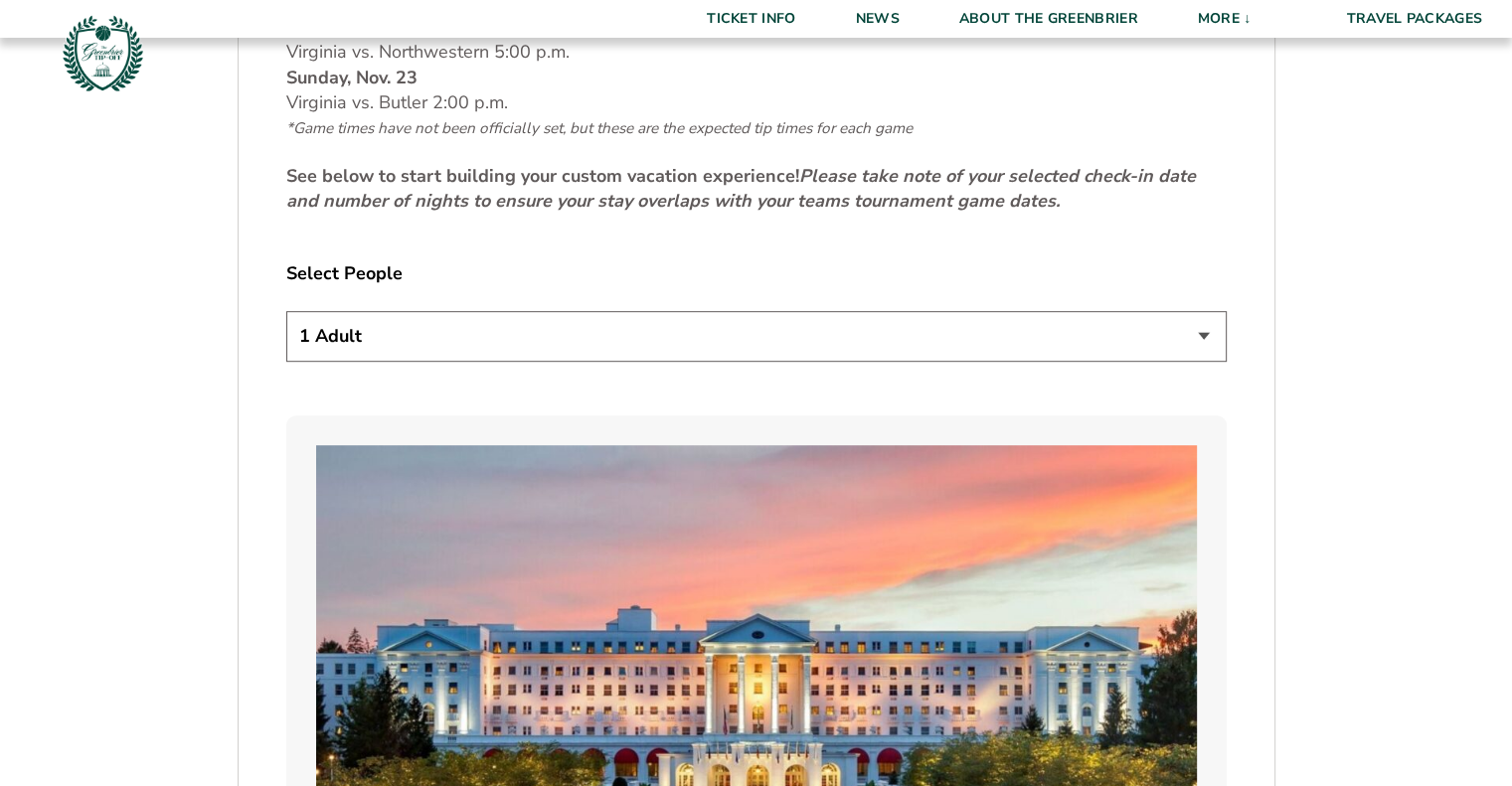 click on "1 Adult
2 Adults
3 Adults
4 Adults
2 Adults + 1 Child
2 Adults + 2 Children
2 Adults + 3 Children" at bounding box center (756, 336) 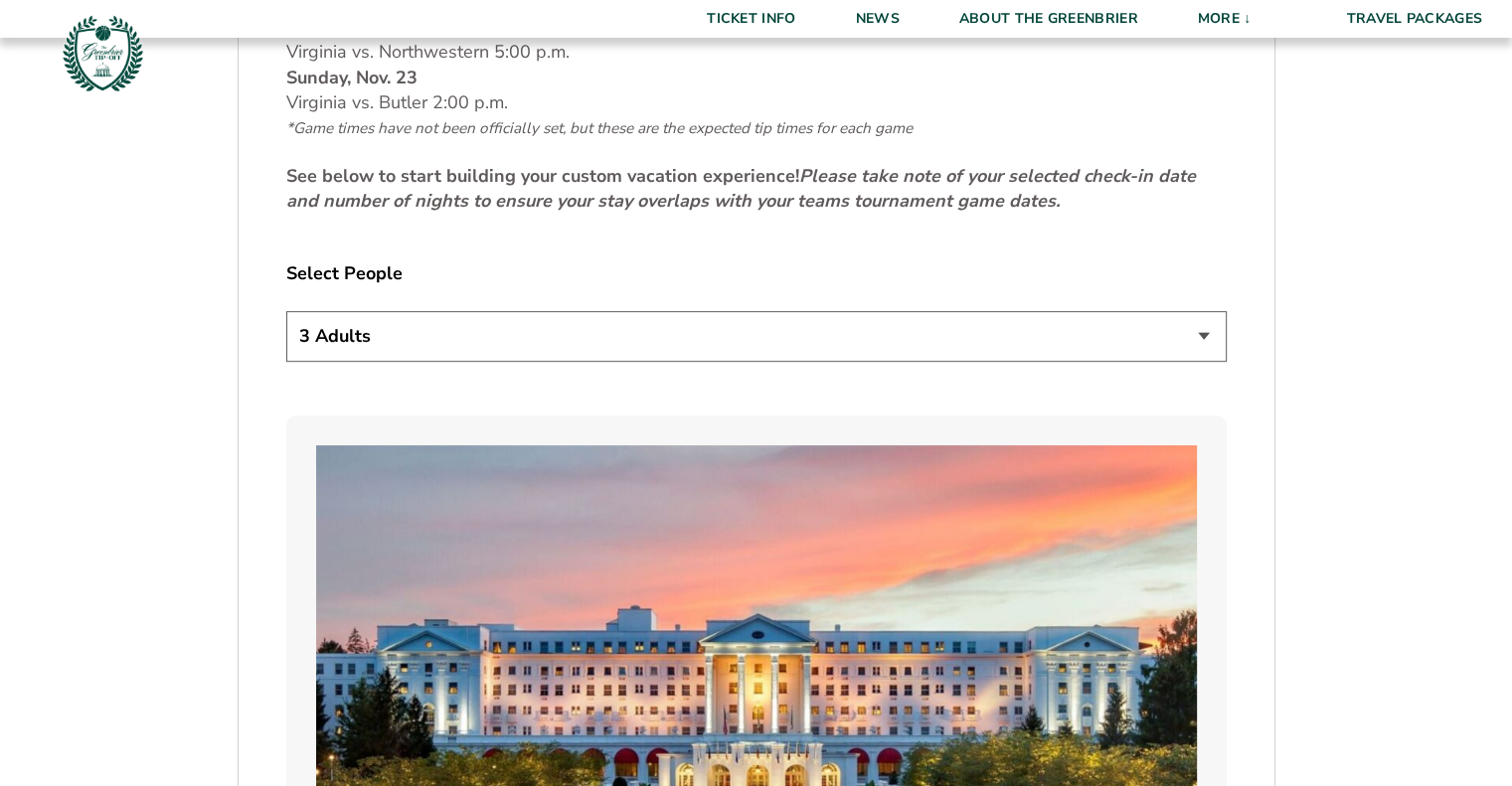 click on "1 Adult
2 Adults
3 Adults
4 Adults
2 Adults + 1 Child
2 Adults + 2 Children
2 Adults + 3 Children" at bounding box center [756, 336] 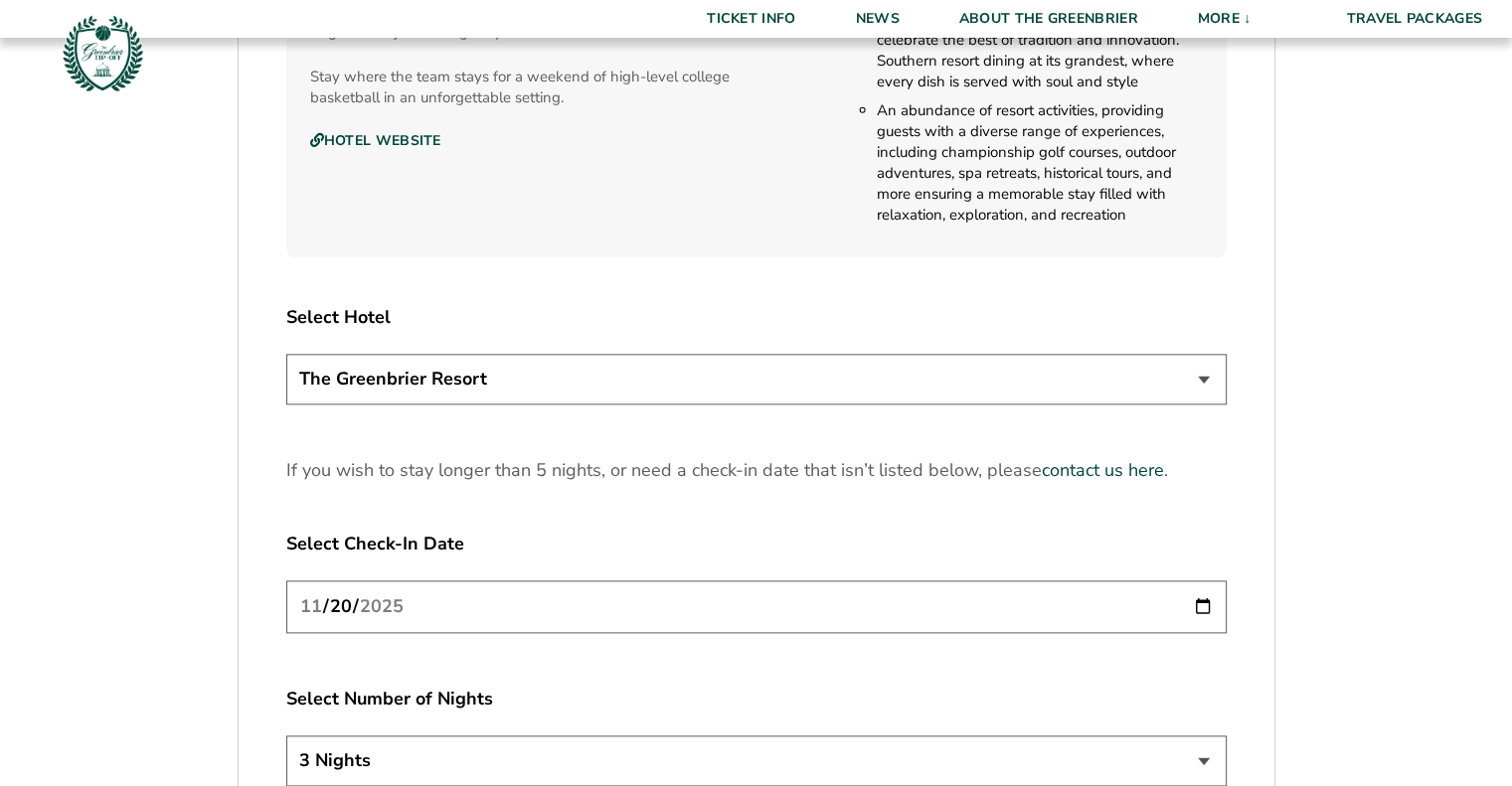 scroll, scrollTop: 2484, scrollLeft: 0, axis: vertical 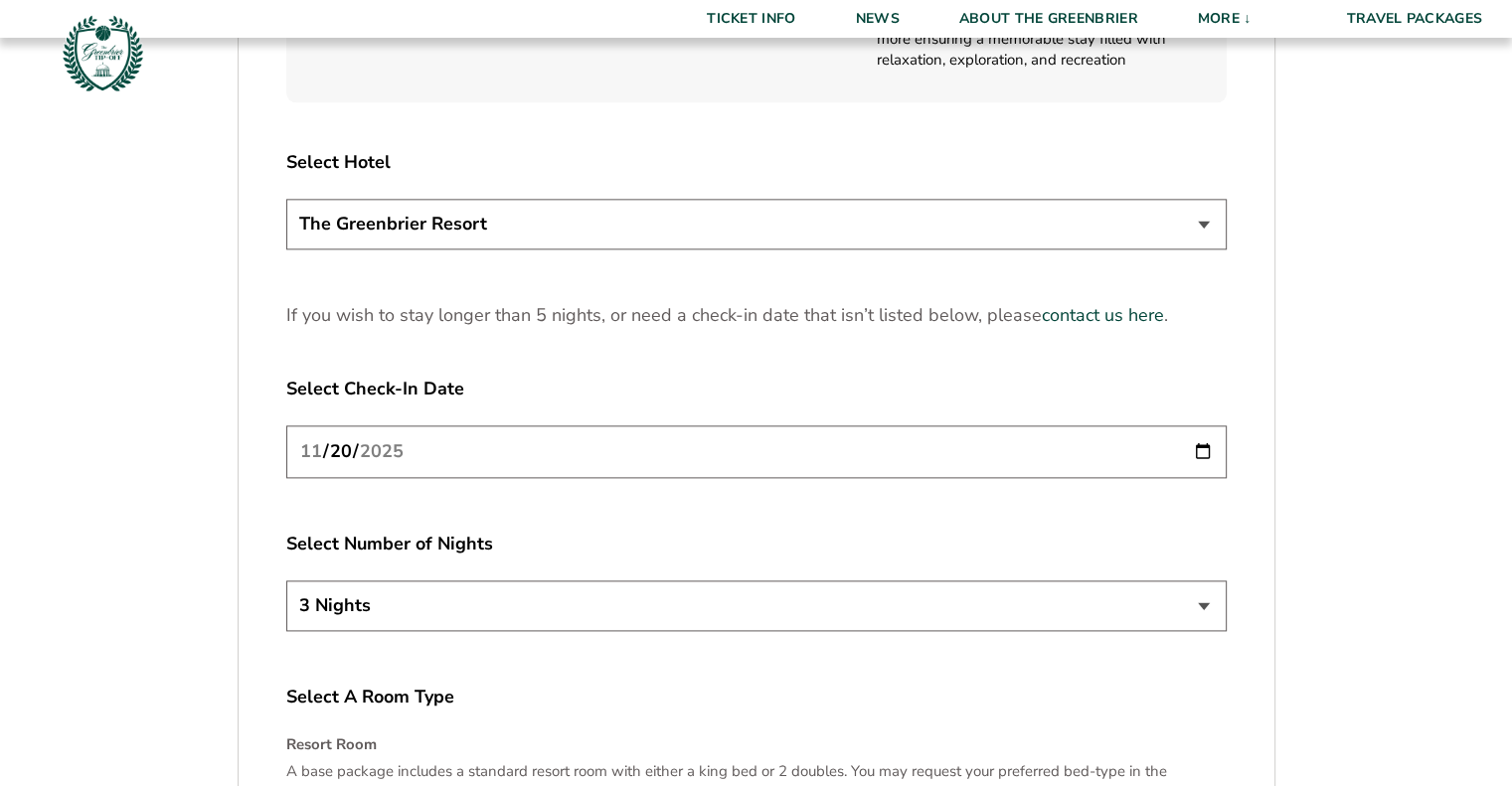 click on "3 Nights
4 Nights
5 Nights" at bounding box center (756, 605) 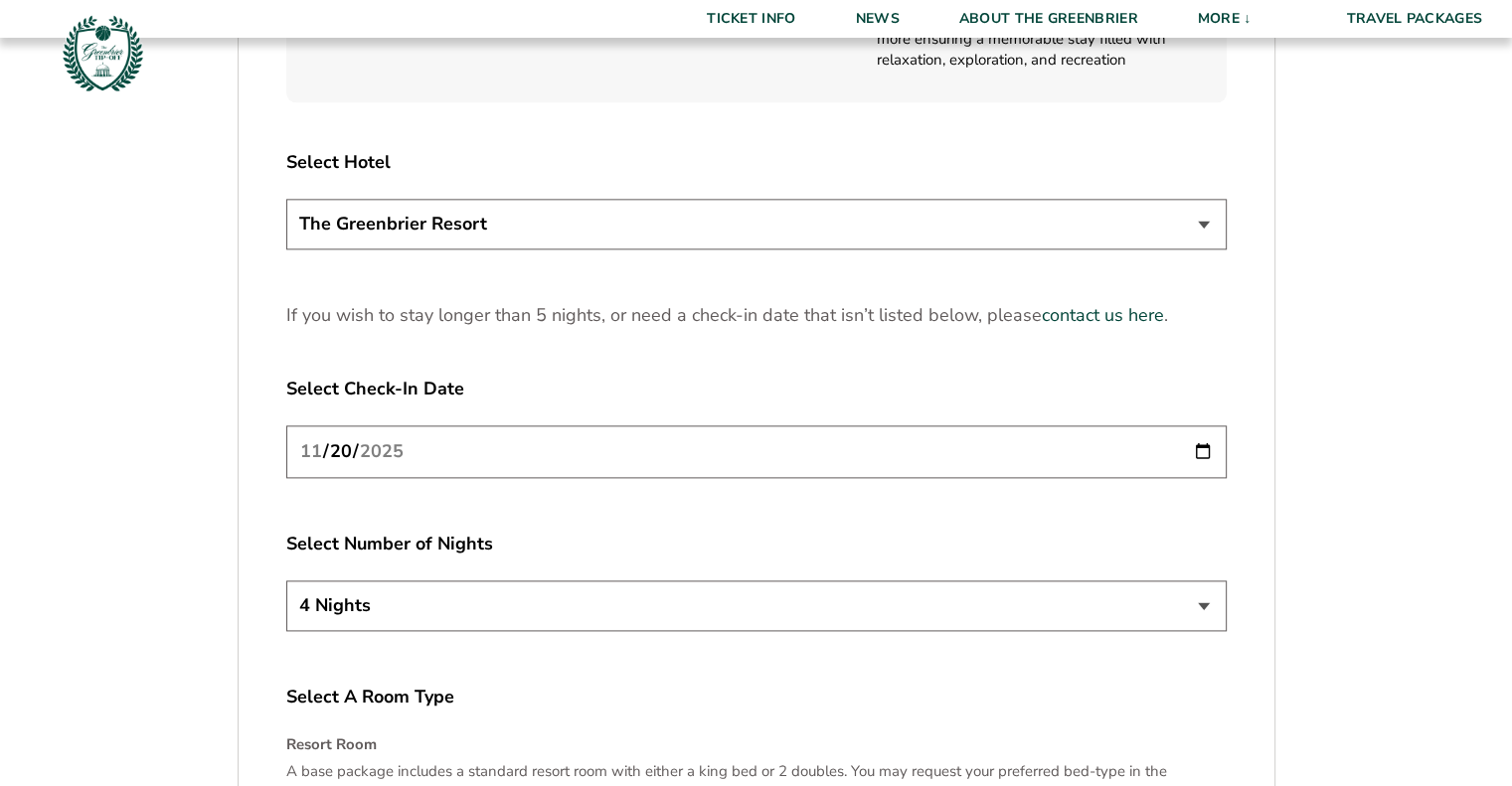 click on "3 Nights
4 Nights
5 Nights" at bounding box center (756, 605) 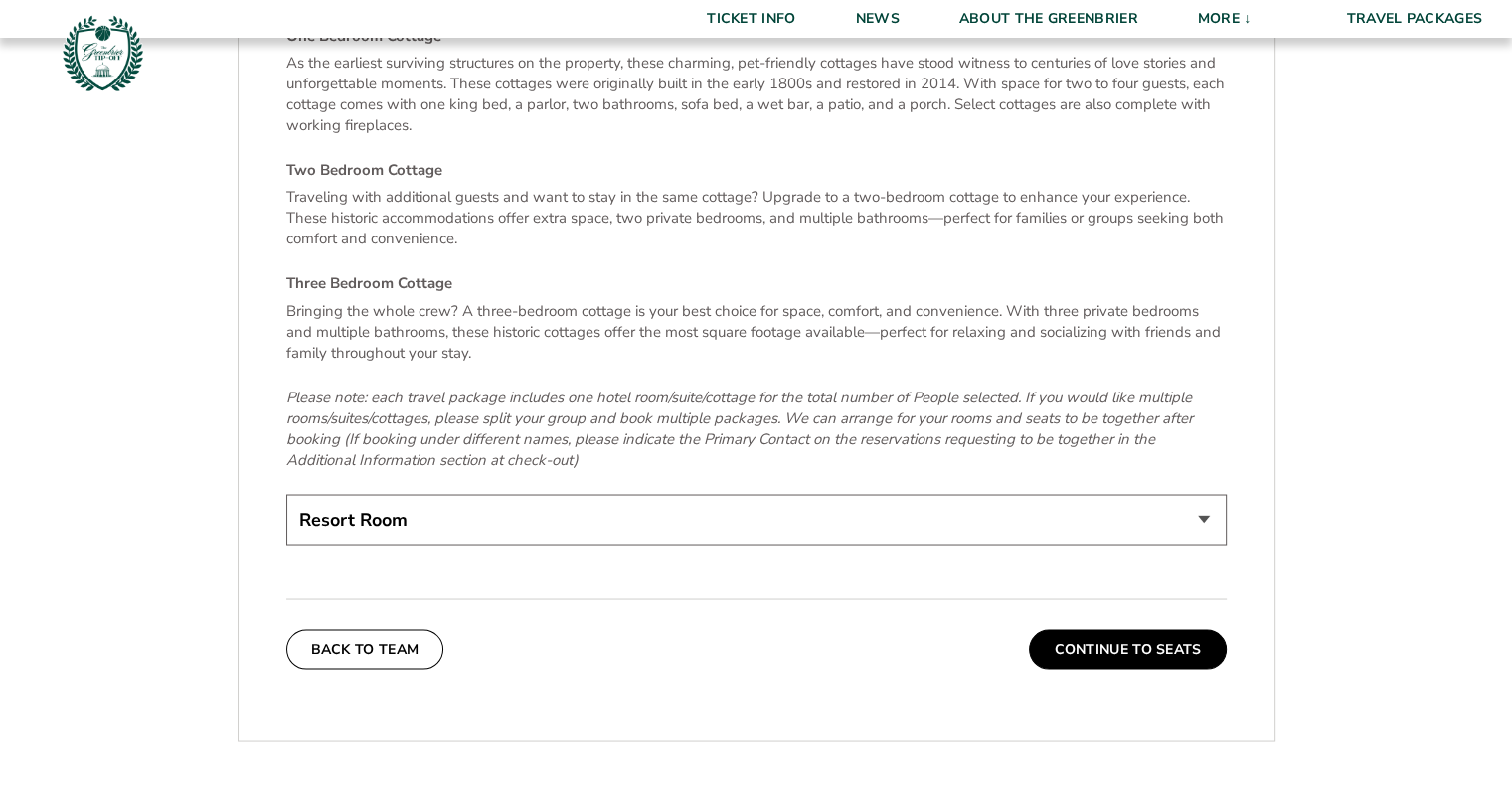 scroll, scrollTop: 3478, scrollLeft: 0, axis: vertical 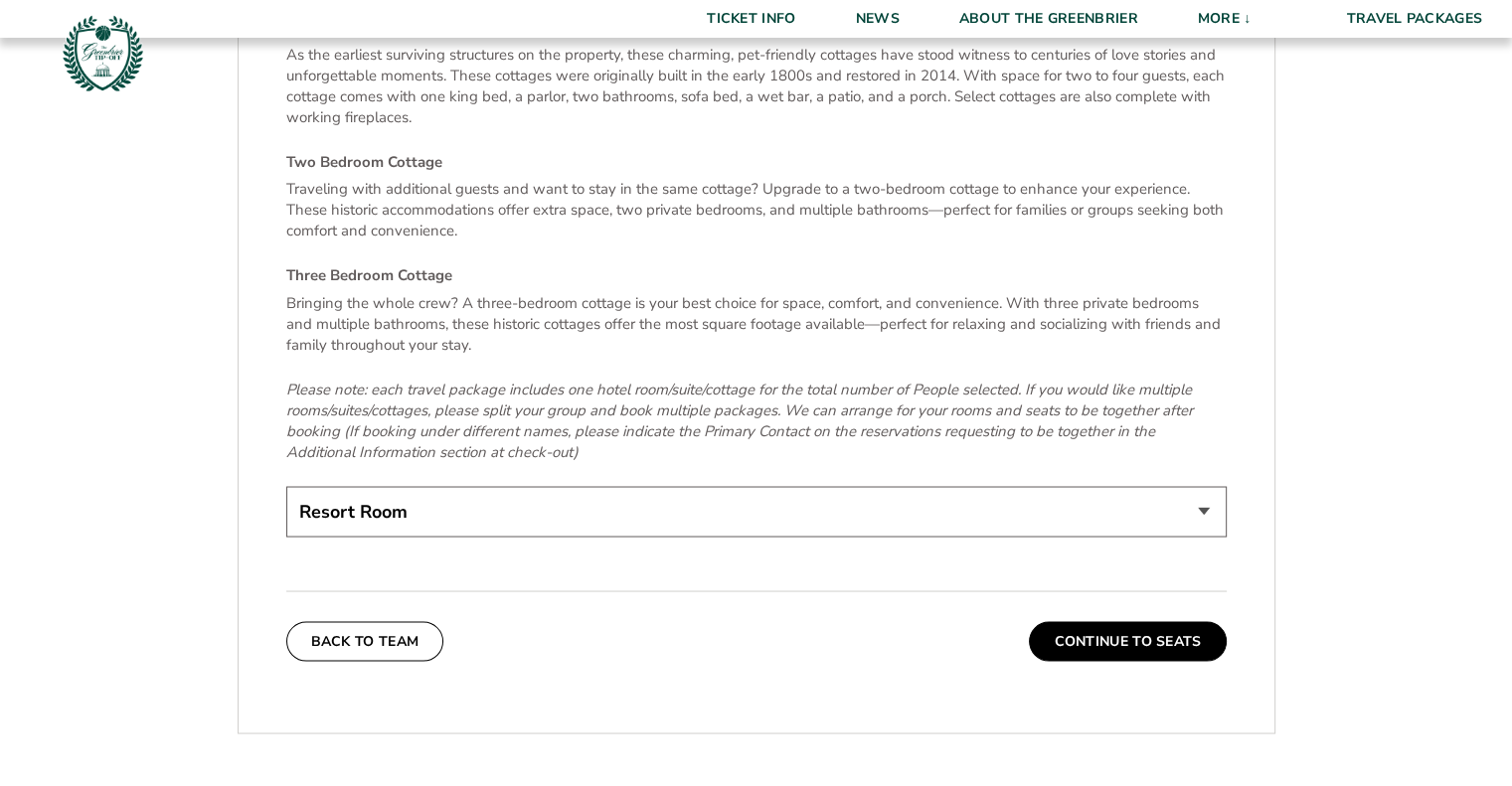 click on "Resort Room  One Bedroom Suite (+$200 per night) Two Bedroom Suite (+$475 per night) One Bedroom Cottage (+$275 per night) Two Bedroom Cottage (+$875 per night) Three Bedroom Cottage (+$1475 per night)" at bounding box center (756, 511) 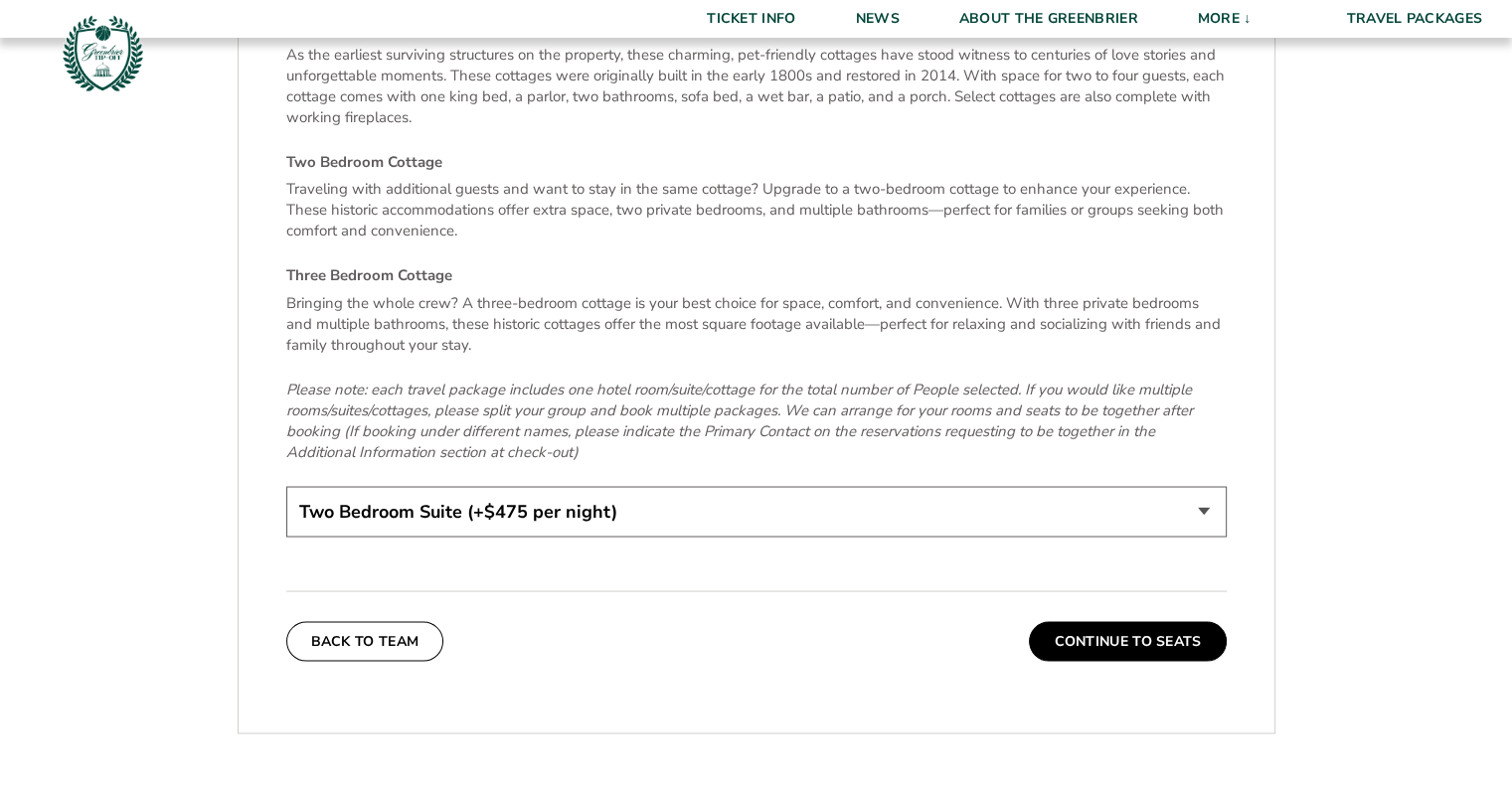 click on "Resort Room  One Bedroom Suite (+$200 per night) Two Bedroom Suite (+$475 per night) One Bedroom Cottage (+$275 per night) Two Bedroom Cottage (+$875 per night) Three Bedroom Cottage (+$1475 per night)" at bounding box center [756, 511] 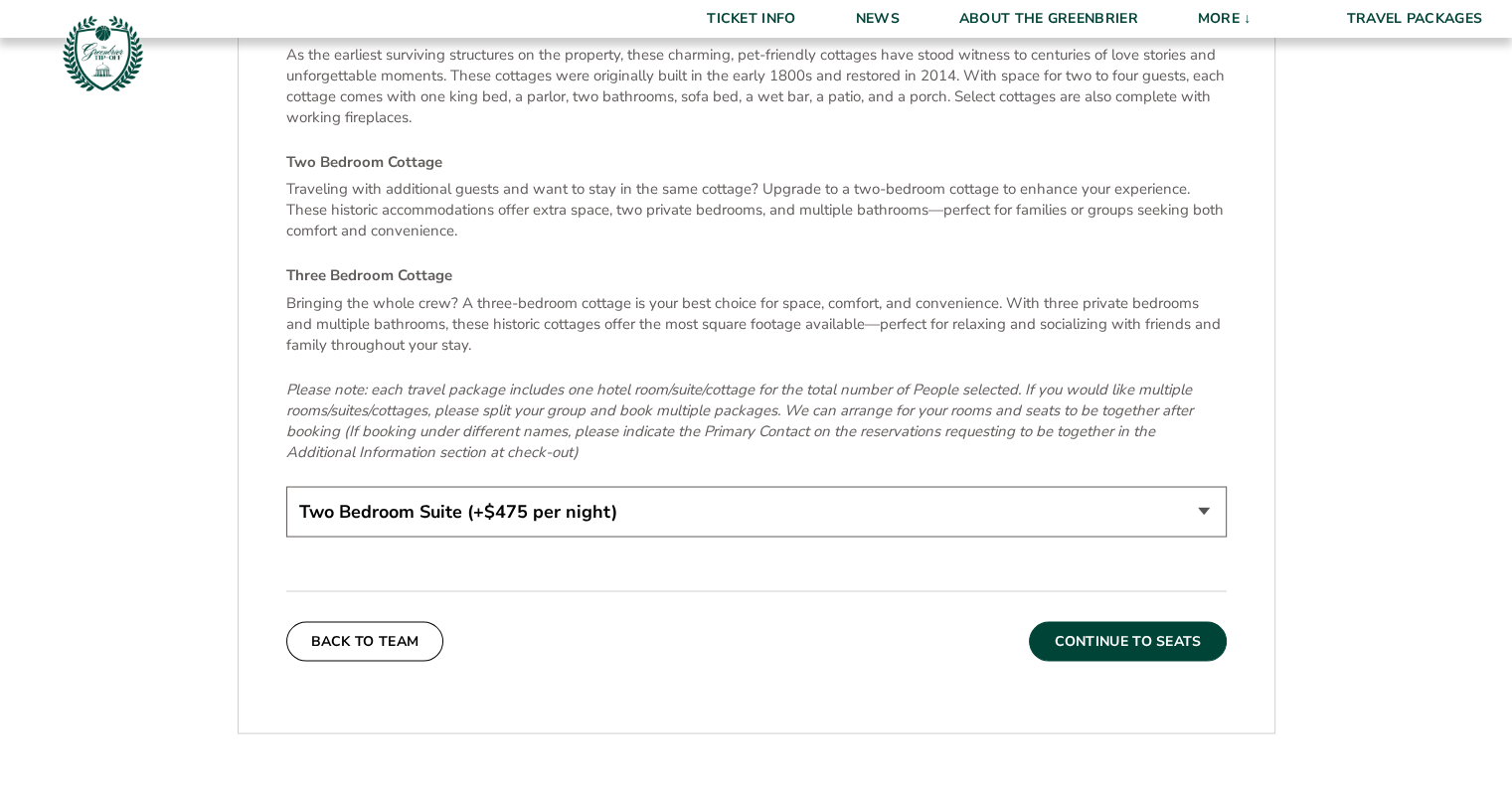 click on "Continue To Seats" at bounding box center [1127, 641] 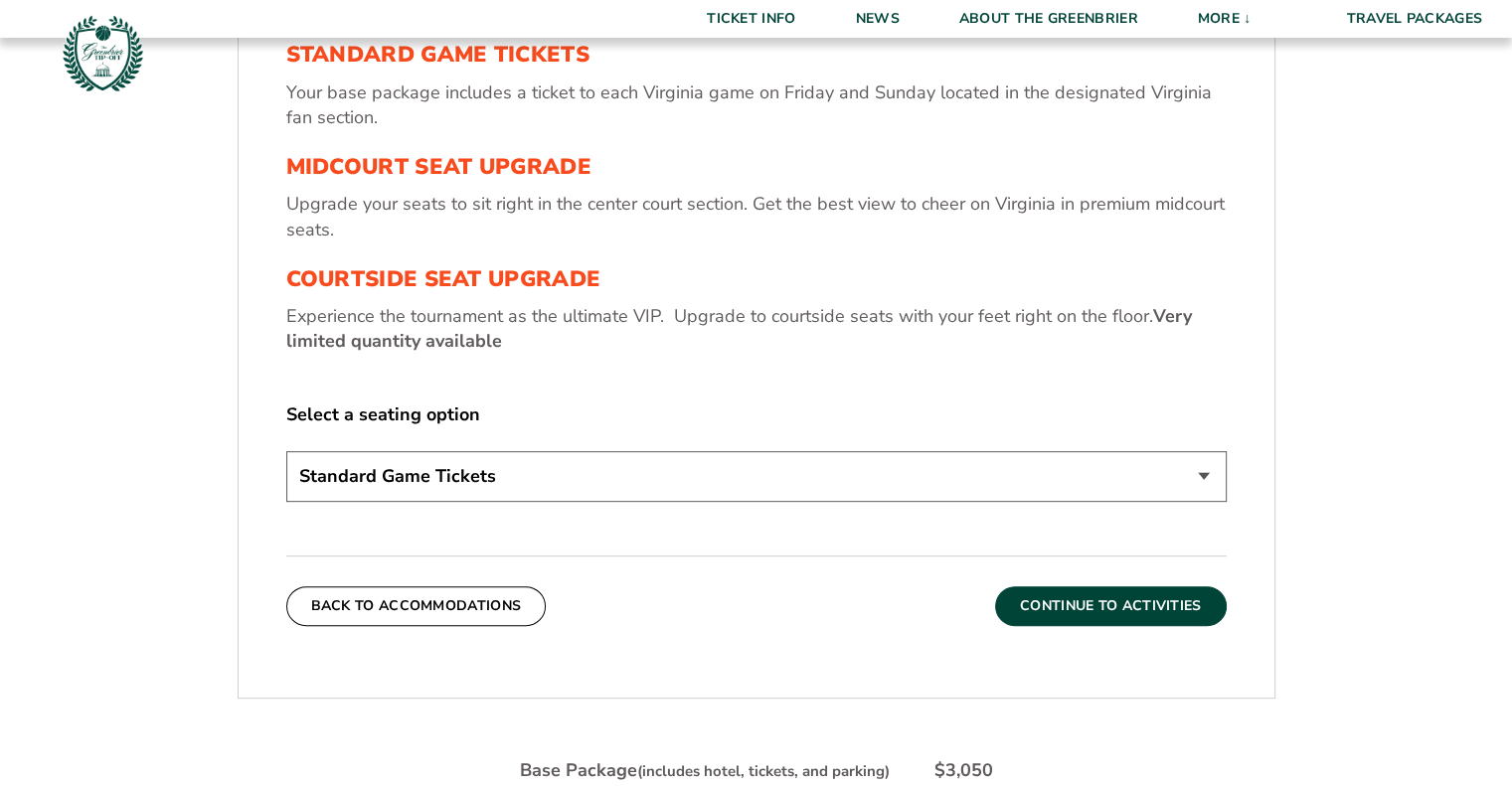 click on "Continue To Activities" at bounding box center (1110, 606) 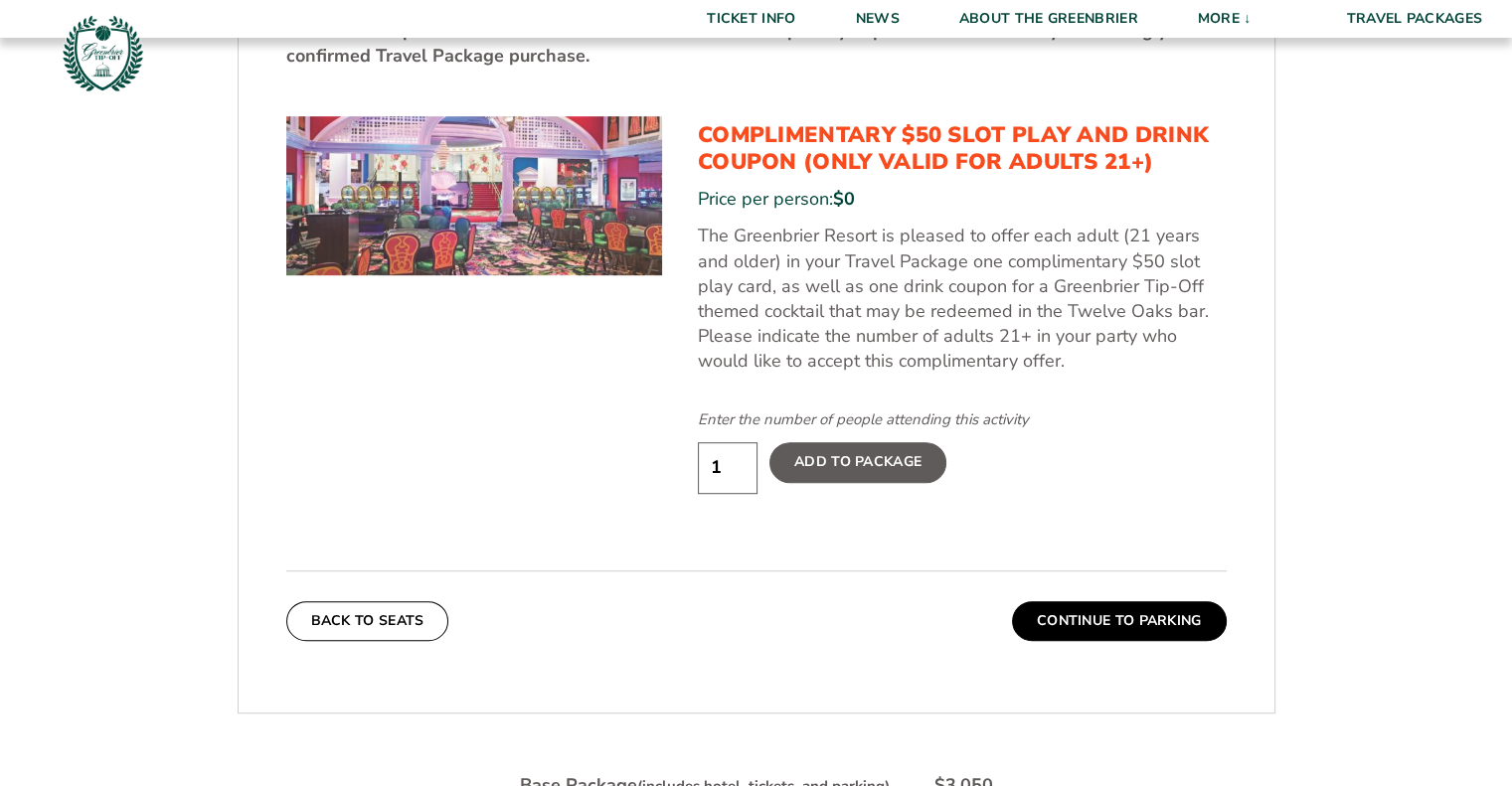 scroll, scrollTop: 1066, scrollLeft: 0, axis: vertical 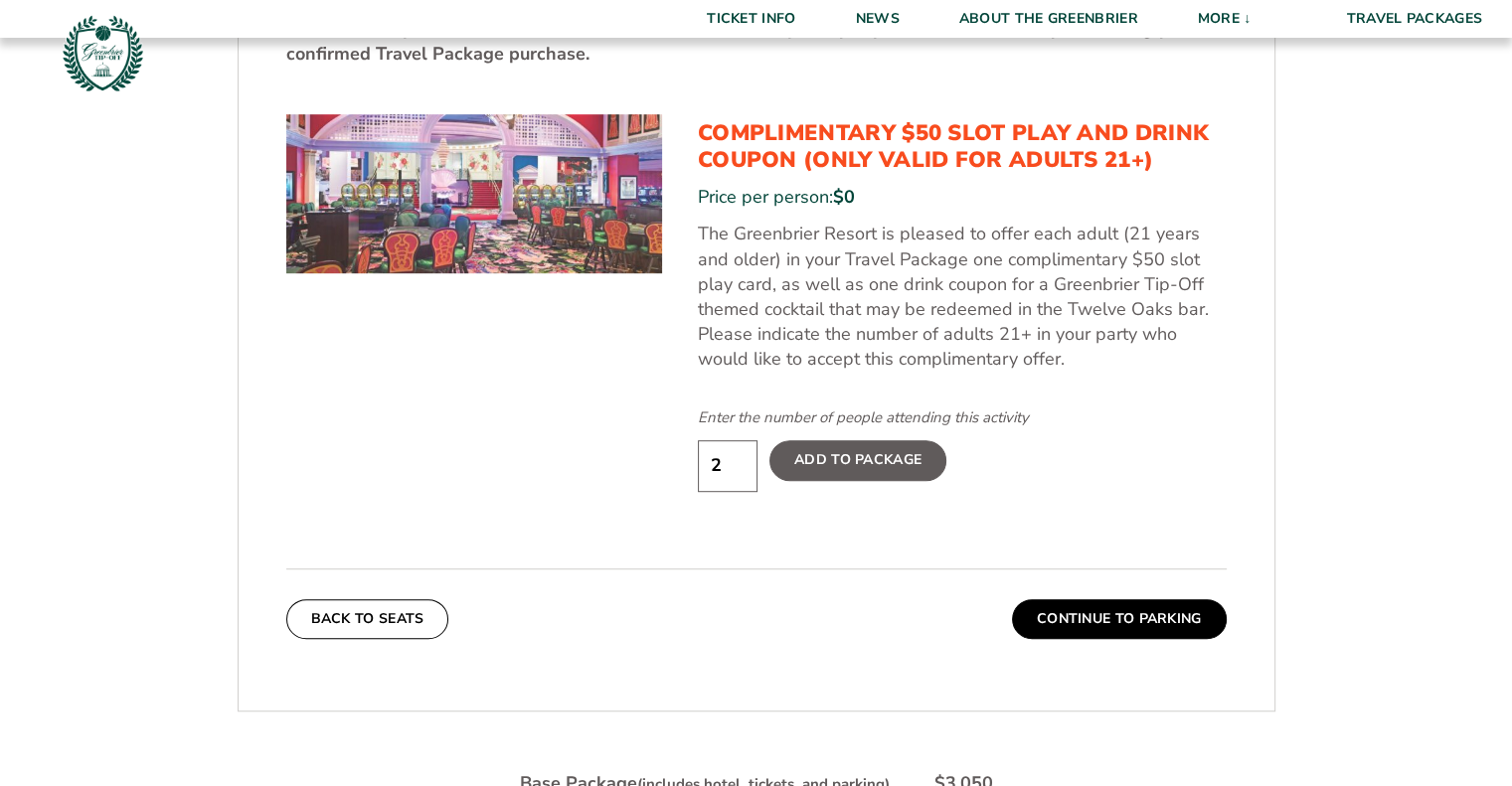 click on "2" at bounding box center (728, 465) 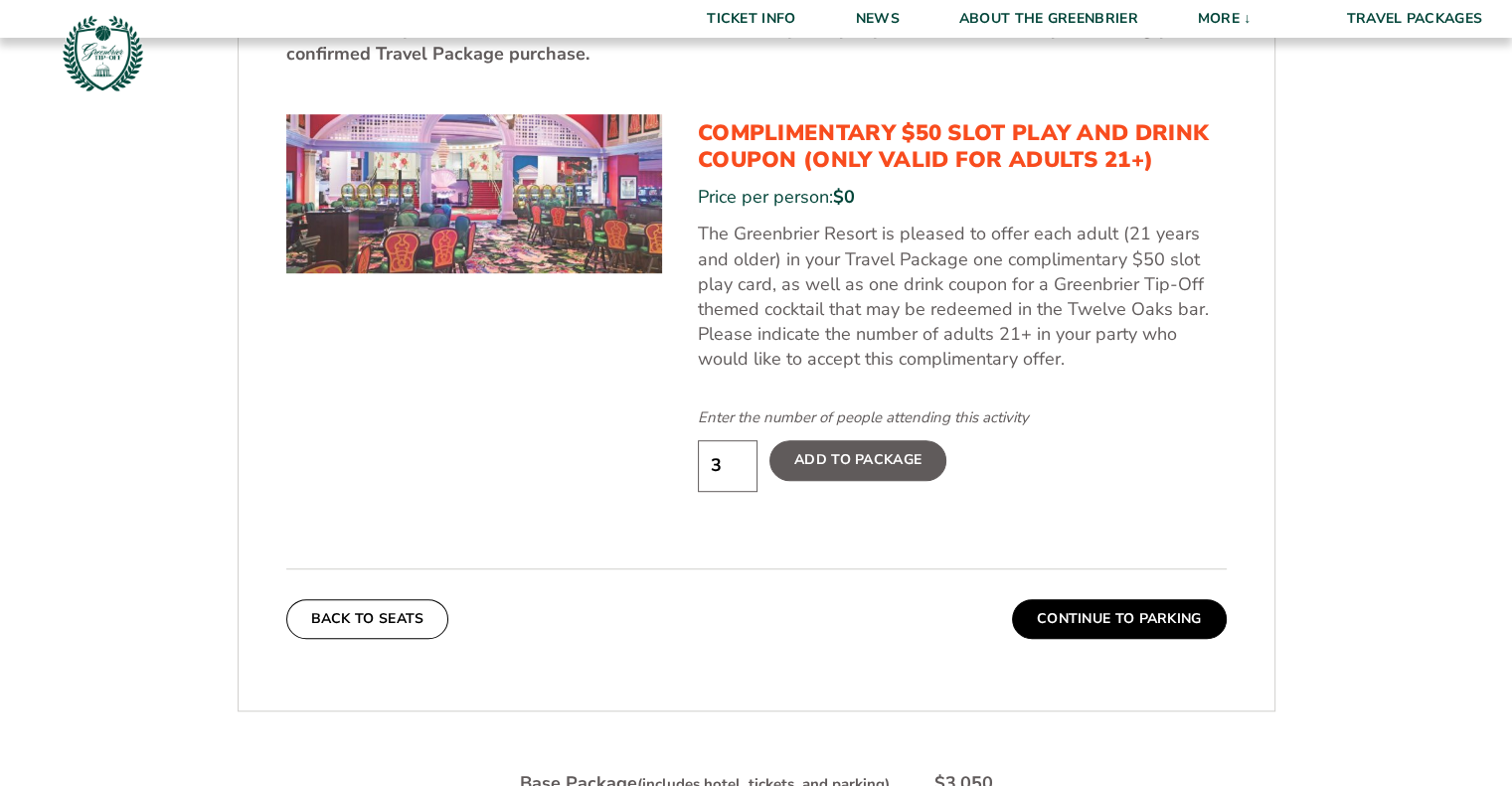 type on "3" 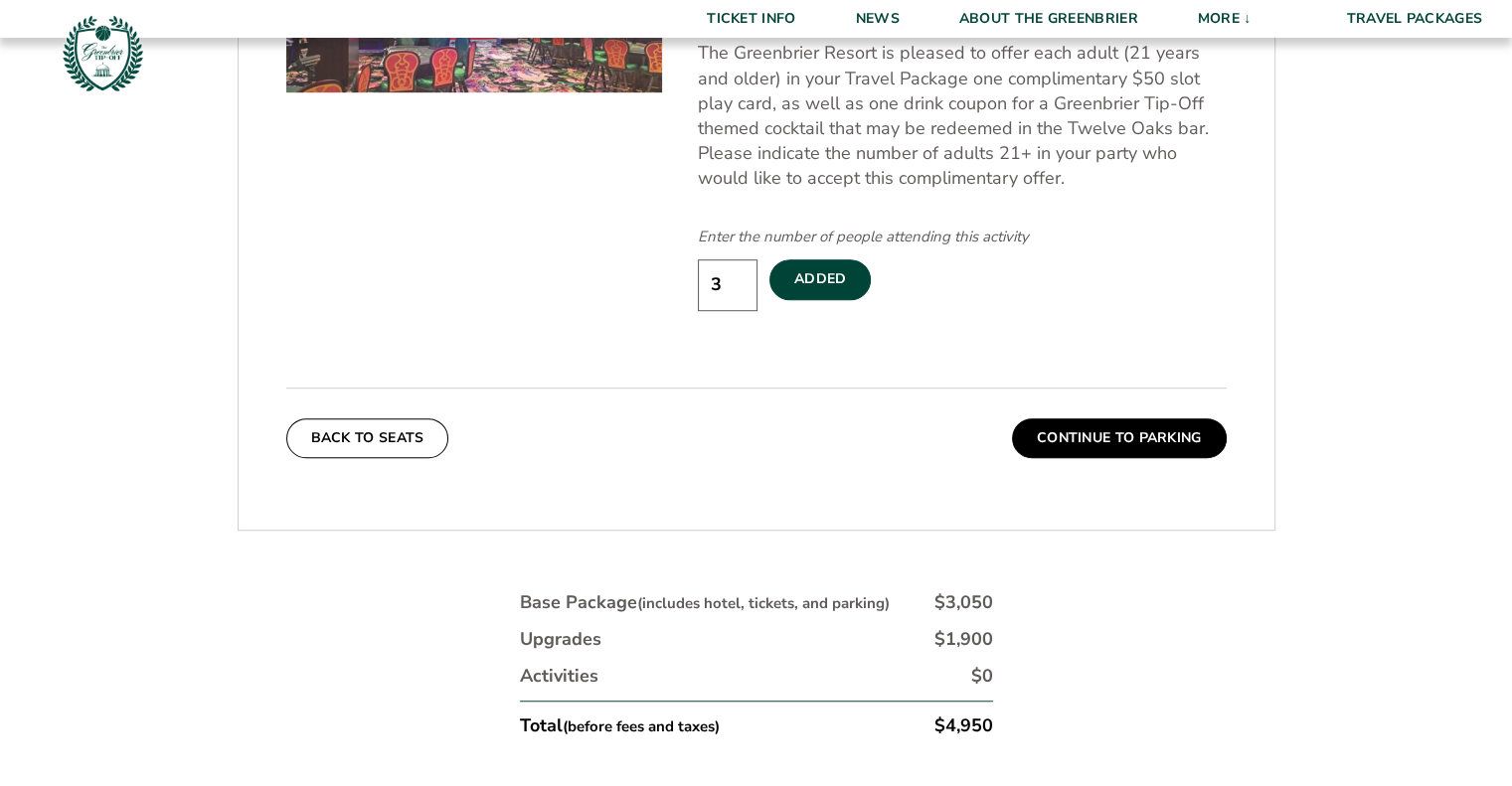 scroll, scrollTop: 1265, scrollLeft: 0, axis: vertical 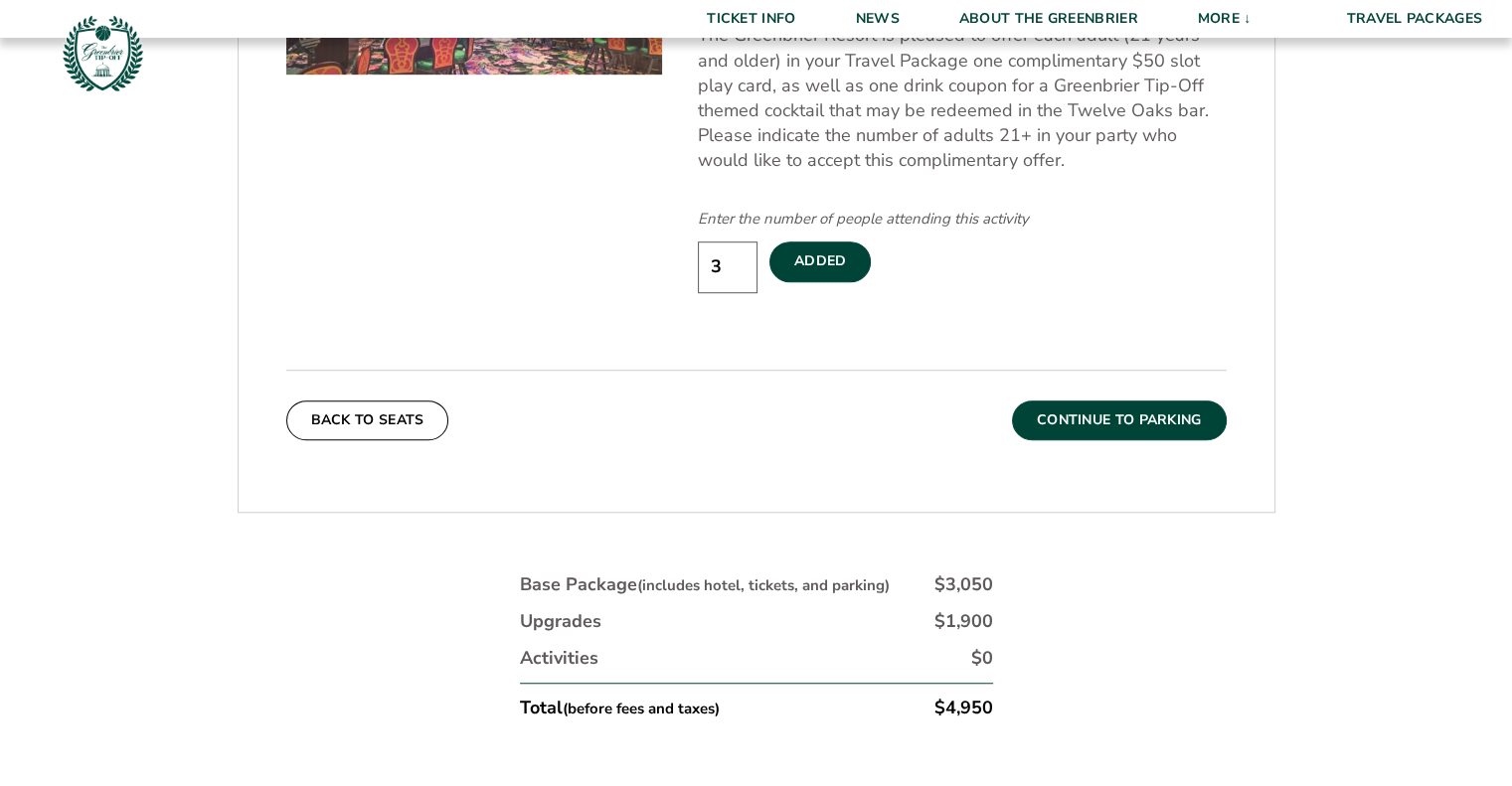 click on "Continue To Parking" at bounding box center [1119, 420] 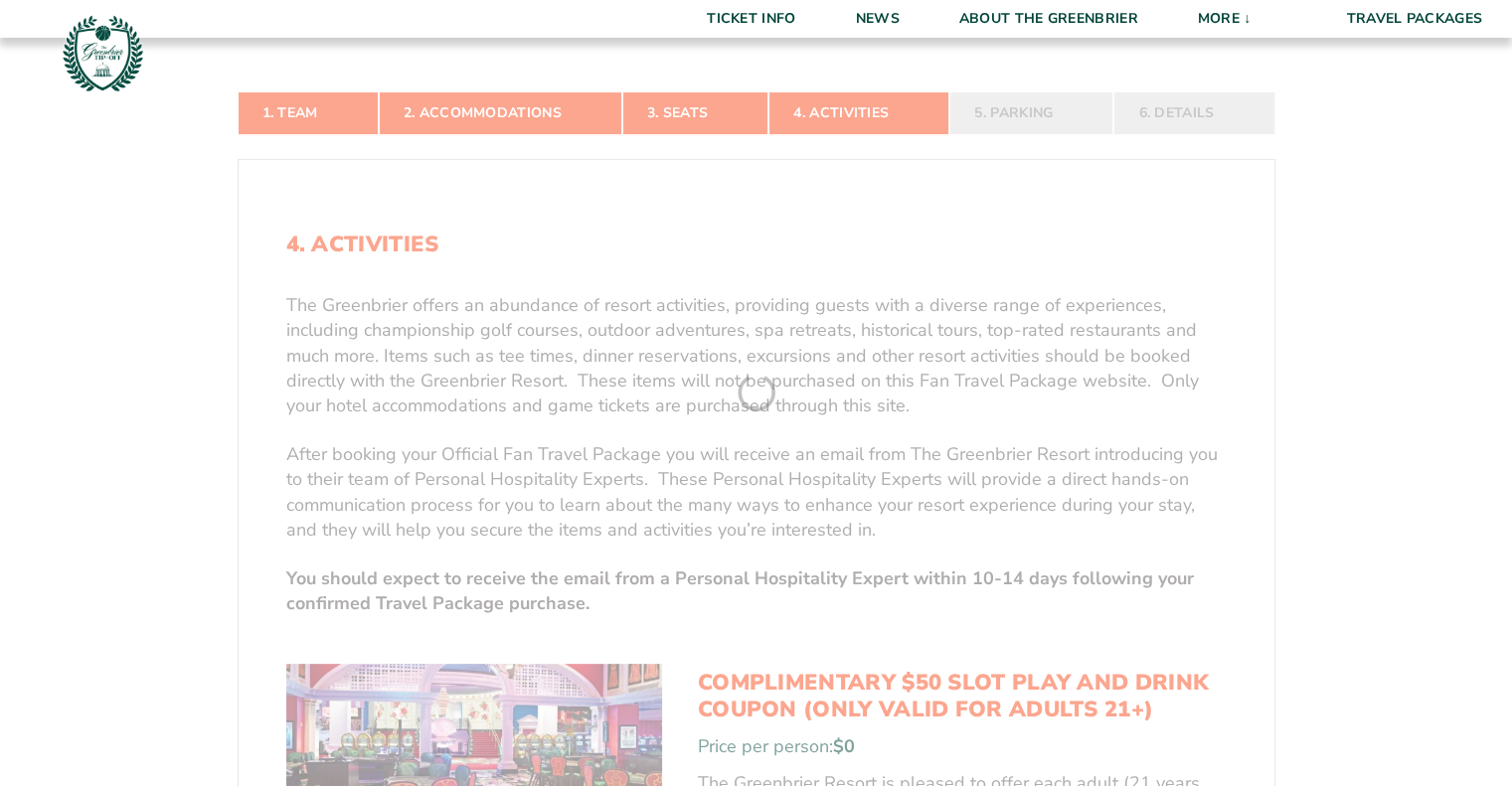 scroll, scrollTop: 371, scrollLeft: 0, axis: vertical 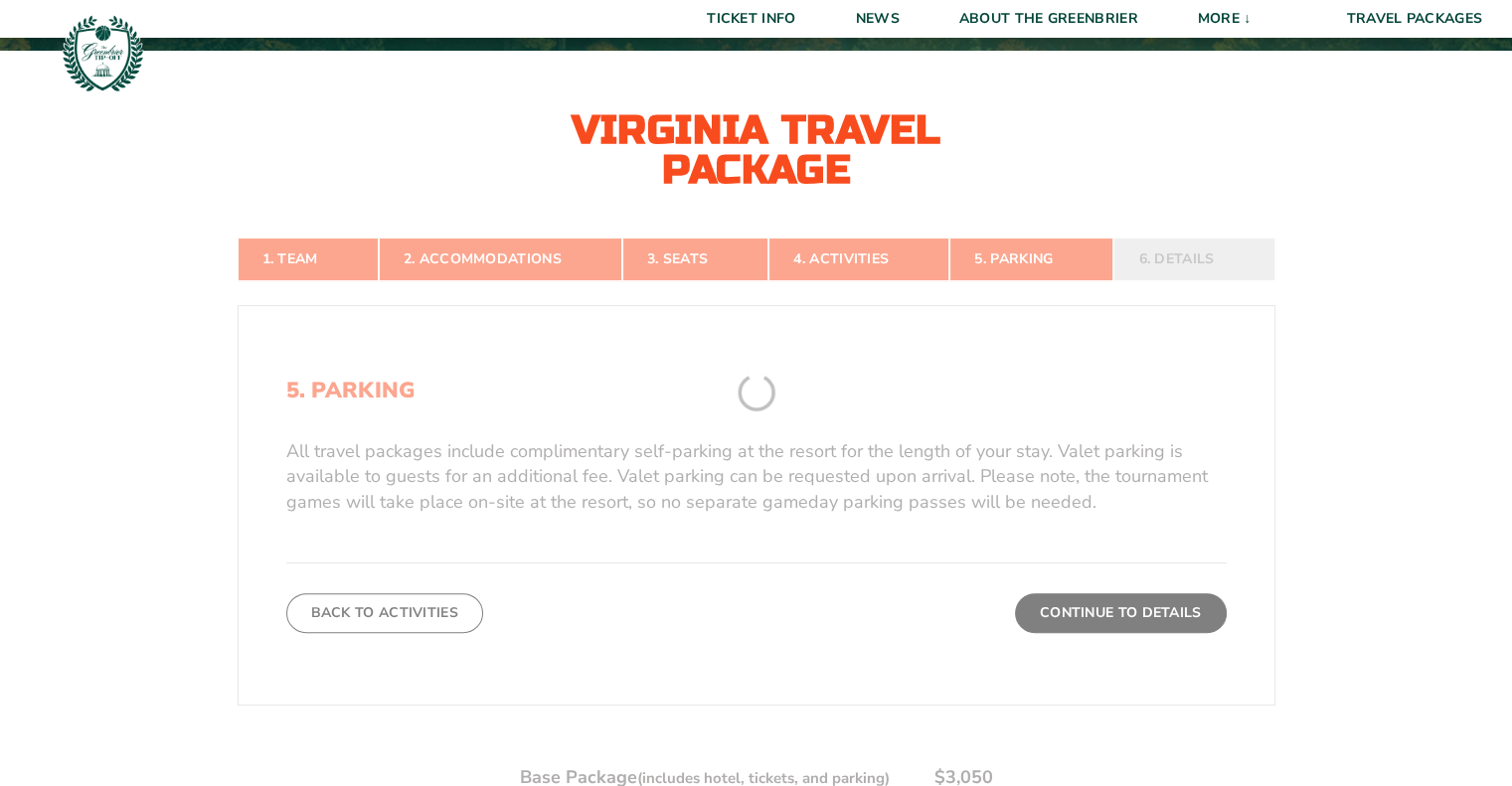 click on "Virginia
Virginia Travel Package
1. Team
2. Accommodations
3. Seats
4. Activities
5. Parking
6. Details
1. Team
Select Your Team
Virginia Cavaliers
Continue To Accommodations
2. Accommodations
Please find the details below to start building your custom vacation experience.
Accommodations
contact us here .
Virginia Game Schedule
Friday, Nov. 21
Virginia vs. Northwestern 5:00 p.m." at bounding box center [756, 403] 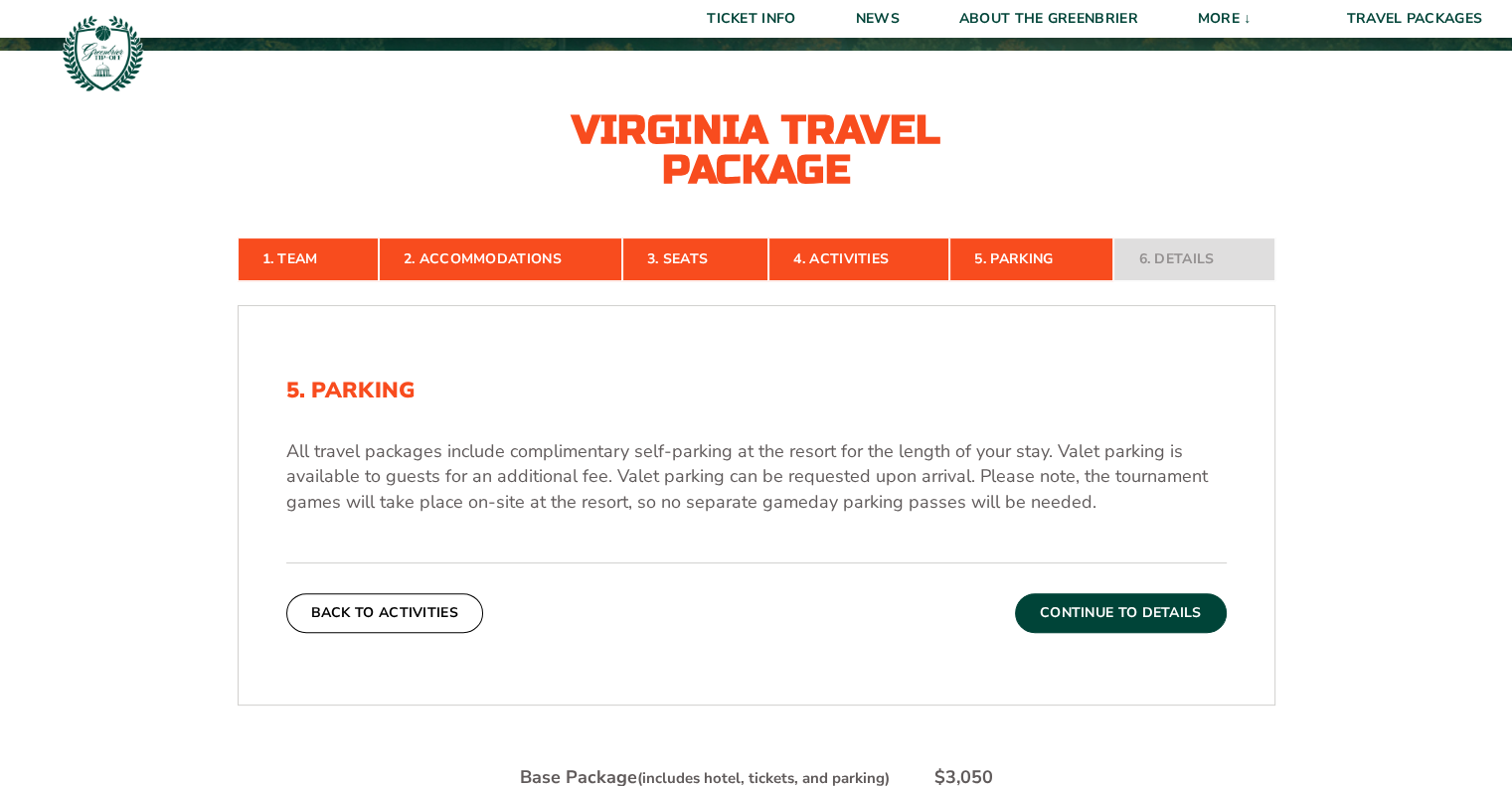 click on "Continue To Details" at bounding box center [1120, 613] 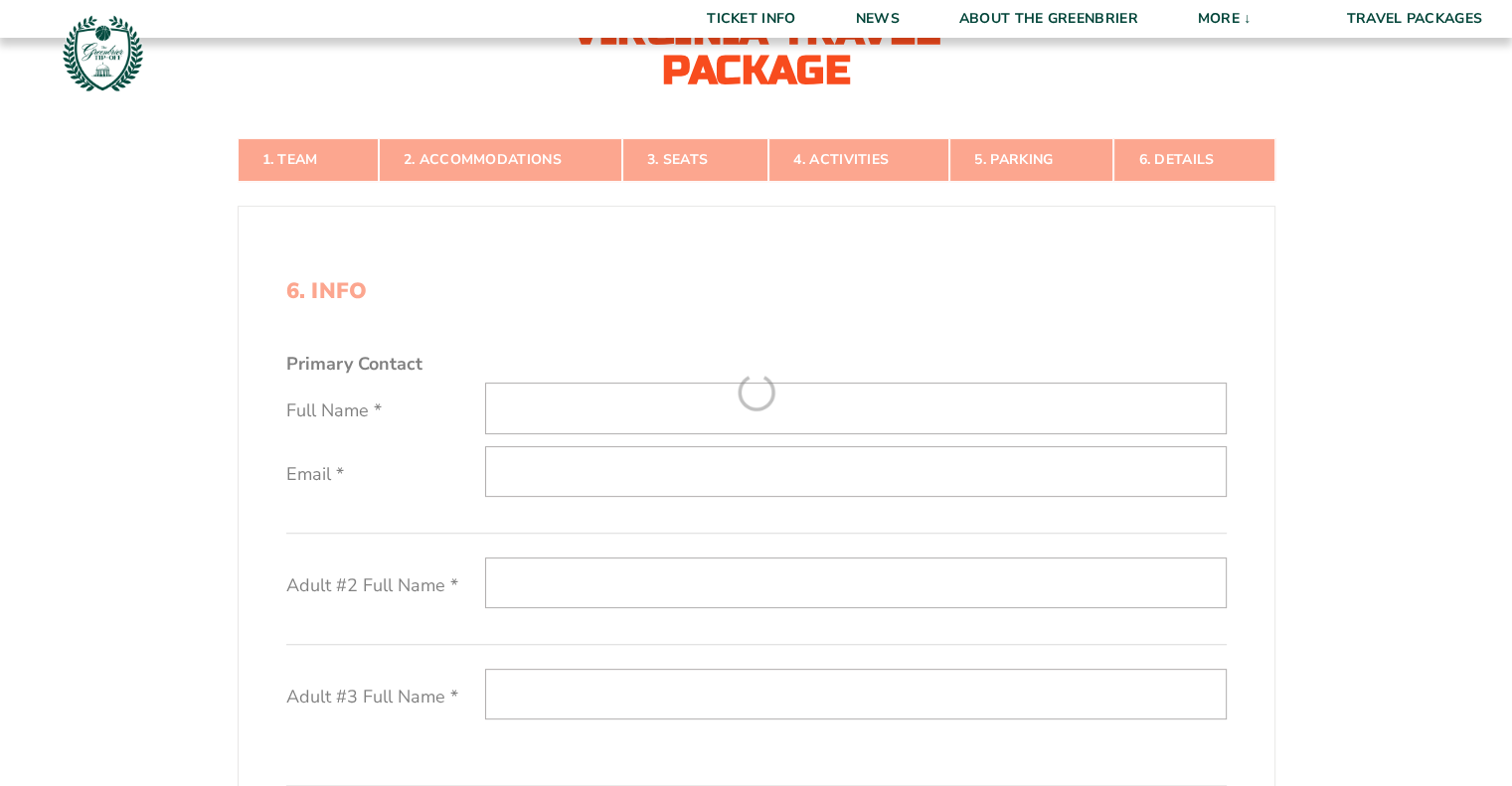 scroll, scrollTop: 569, scrollLeft: 0, axis: vertical 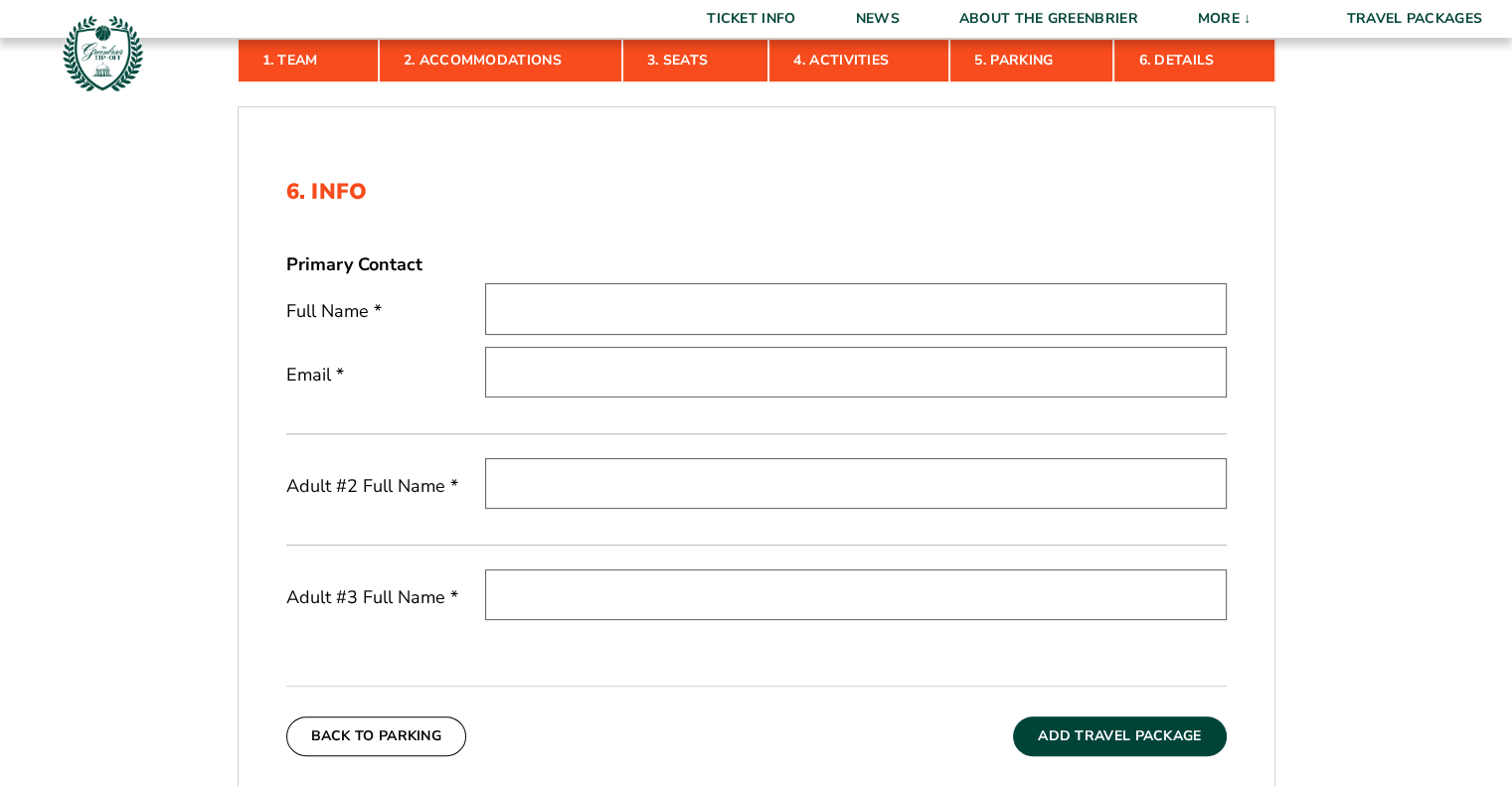 click at bounding box center [856, 308] 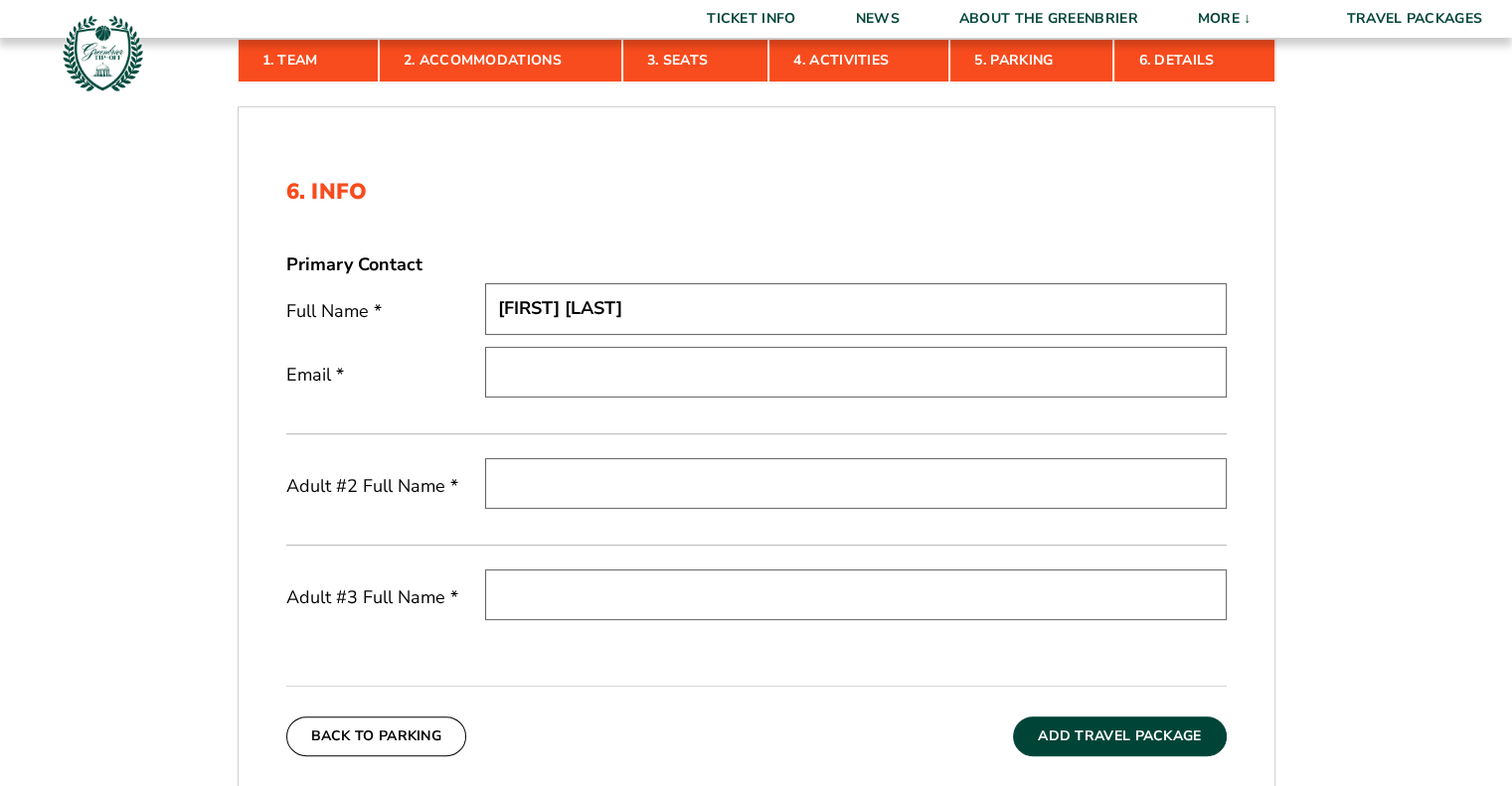 type on "Will Watts" 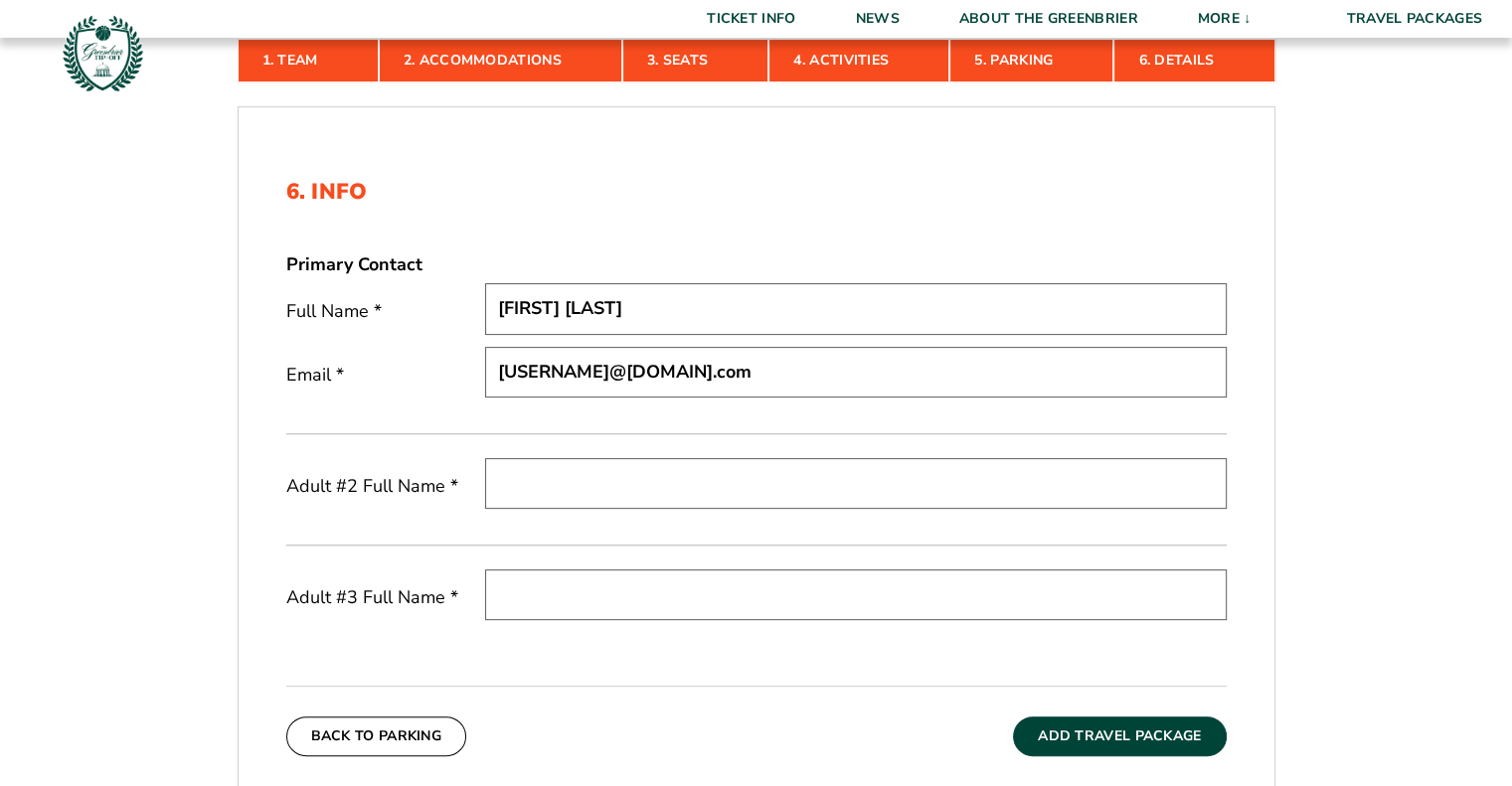 type on "will.w.watts@gmail.com" 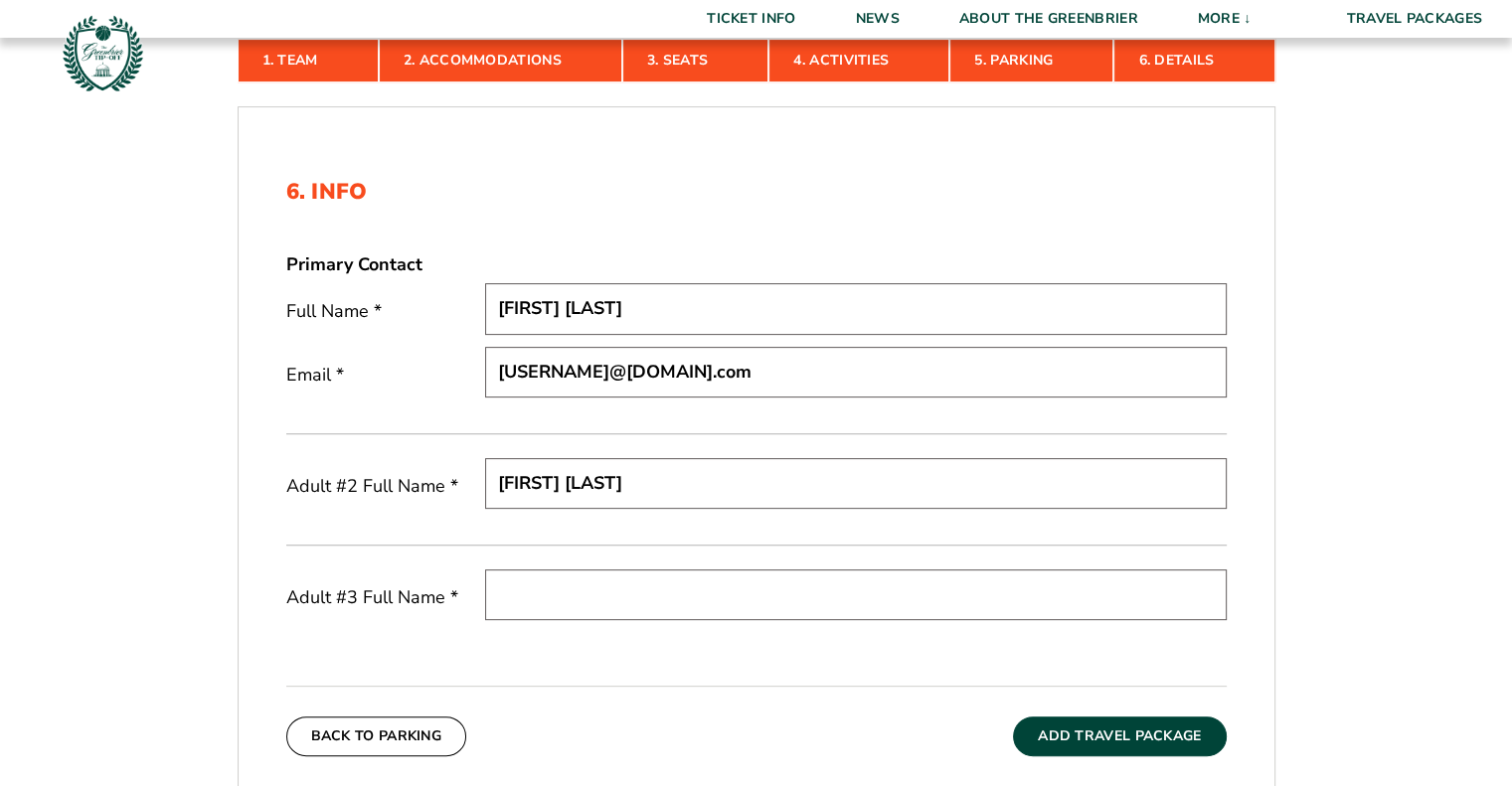 type on "Barbara Watts" 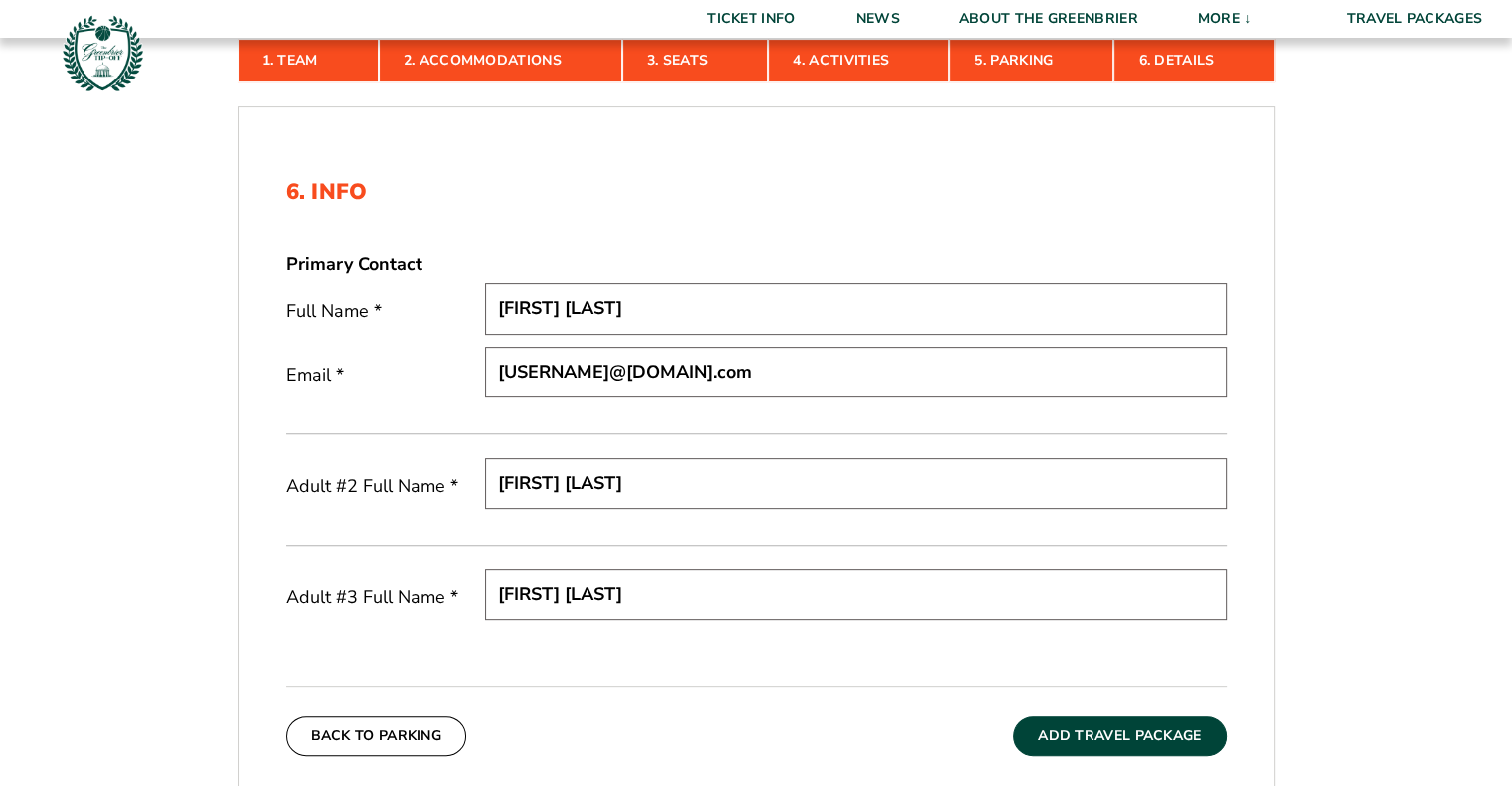 type on "Bill Watts" 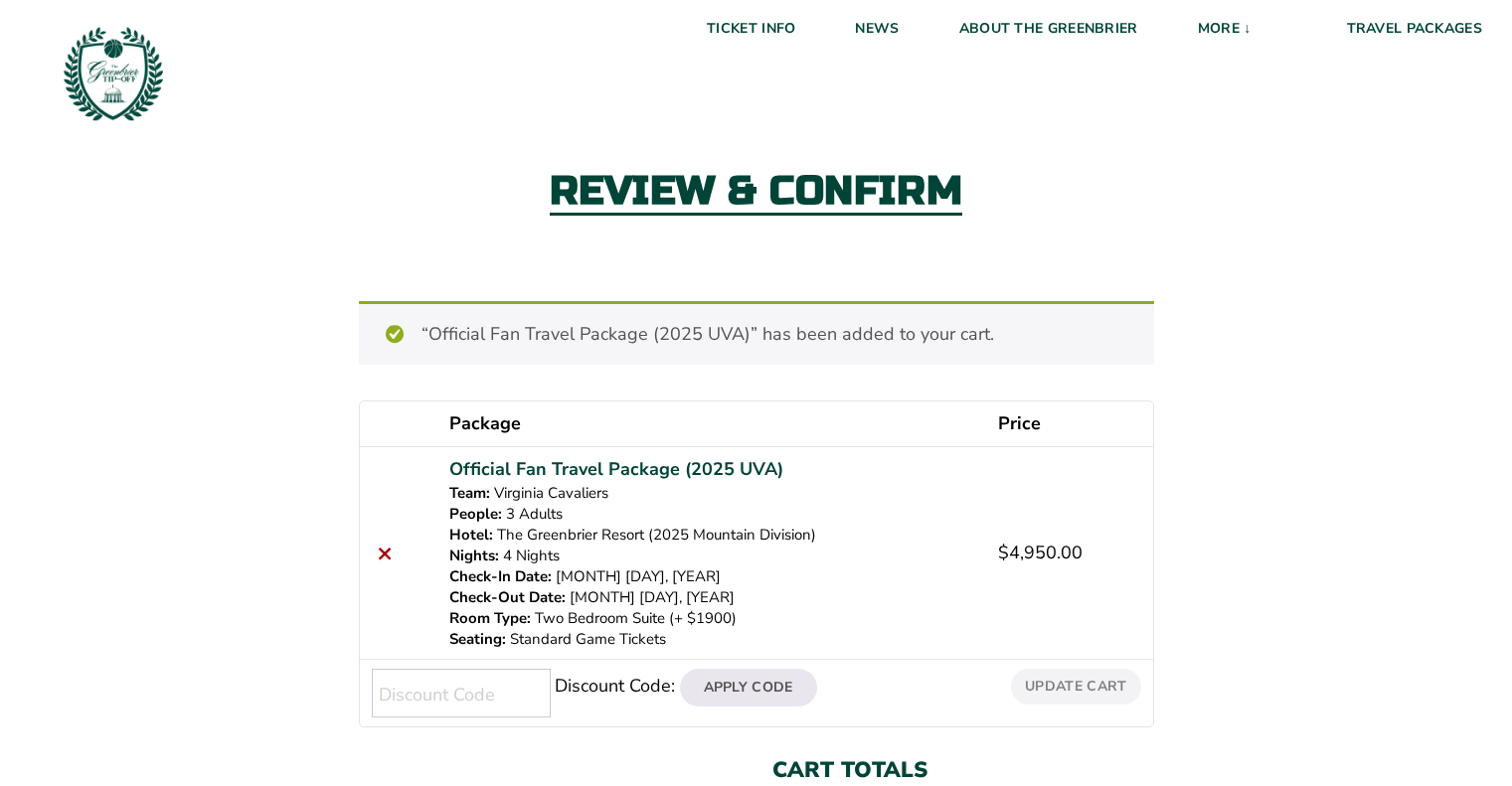 scroll, scrollTop: 0, scrollLeft: 0, axis: both 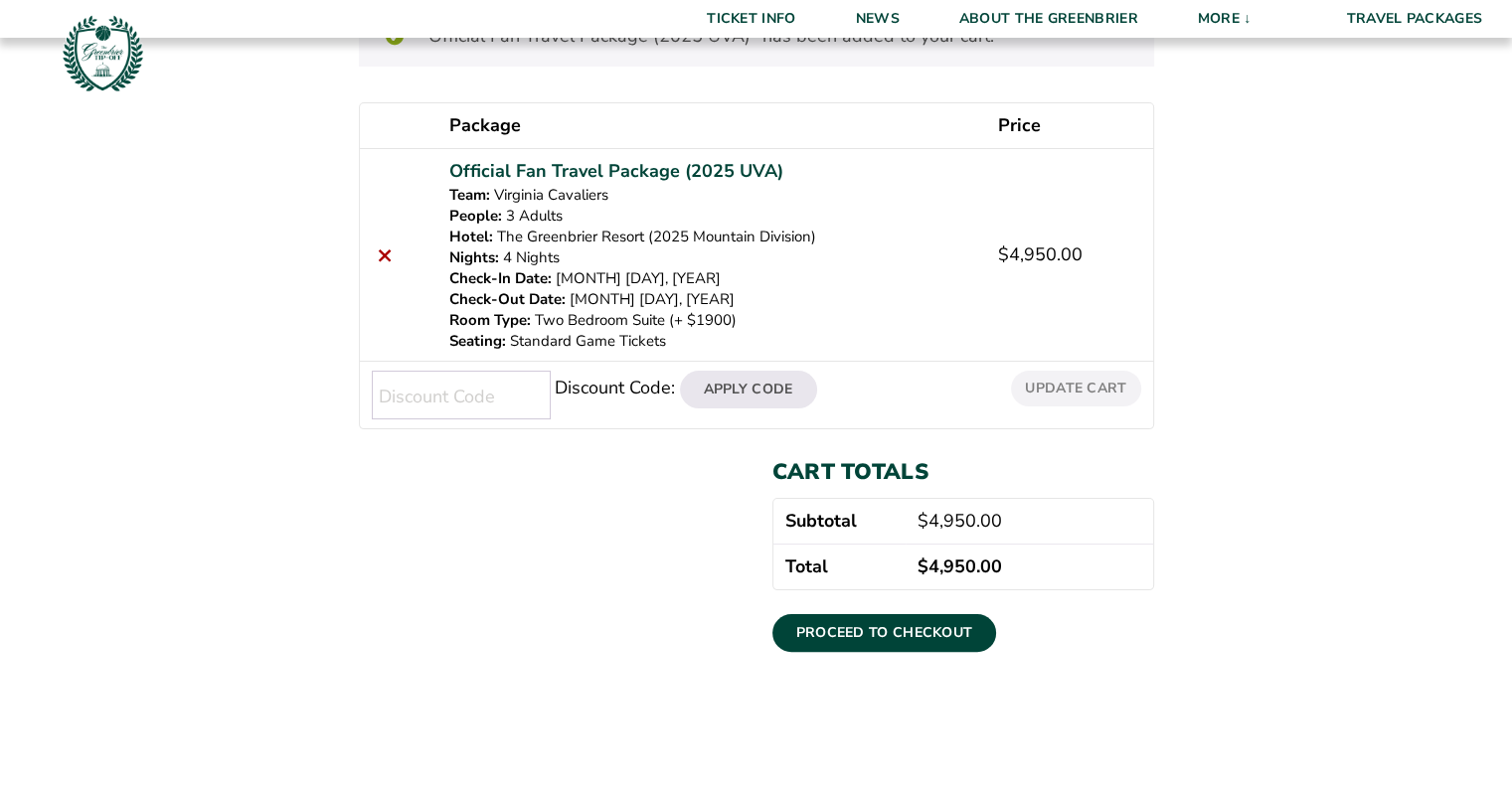 click on "Discount Code:" at bounding box center [461, 394] 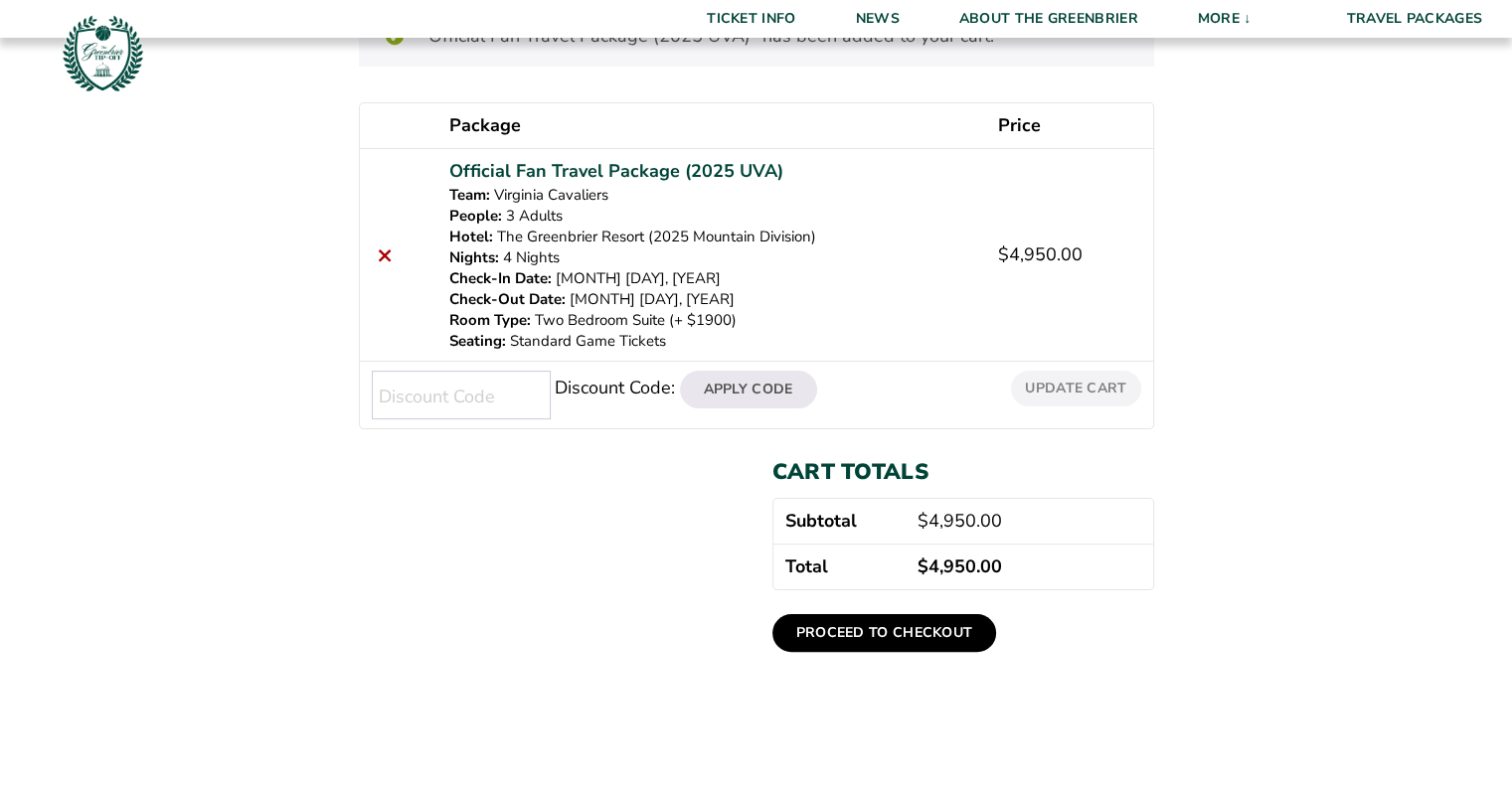 click on "Proceed to checkout" at bounding box center [885, 633] 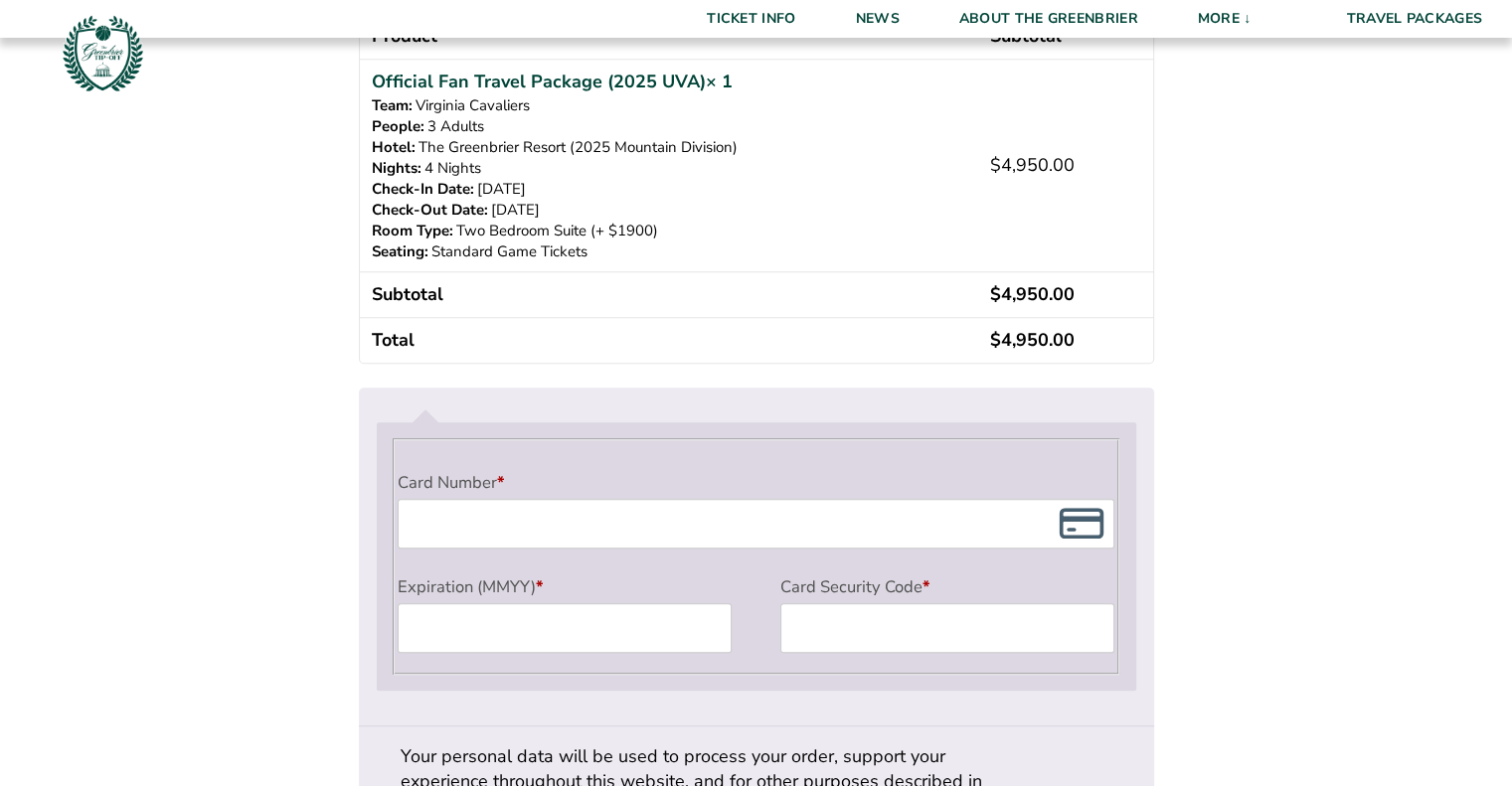 scroll, scrollTop: 1491, scrollLeft: 0, axis: vertical 